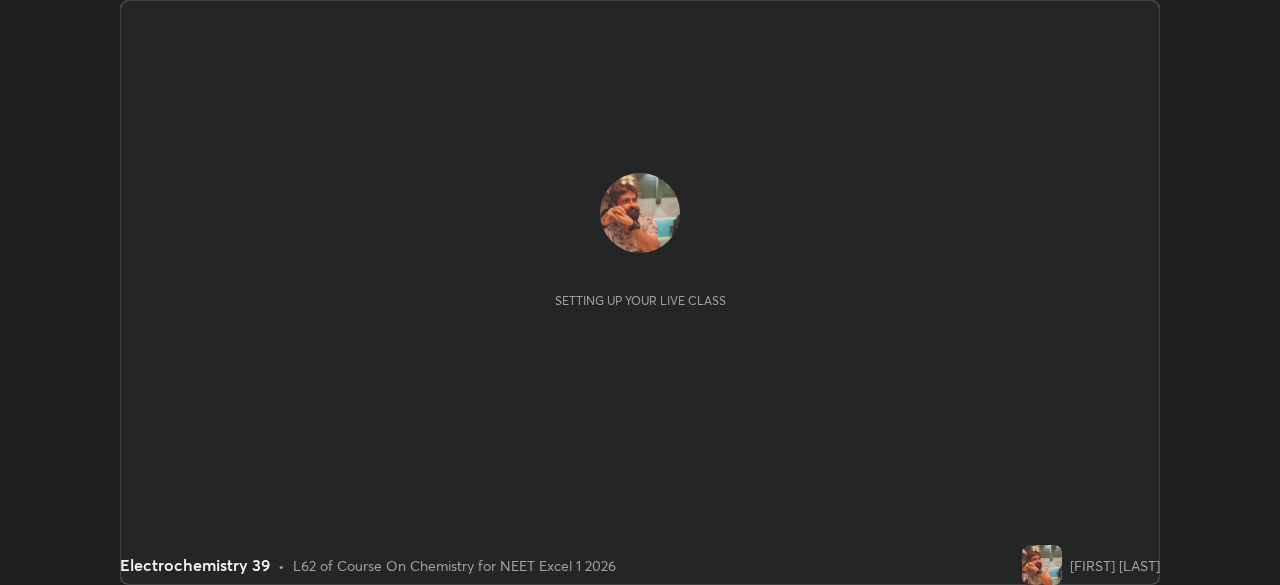 scroll, scrollTop: 0, scrollLeft: 0, axis: both 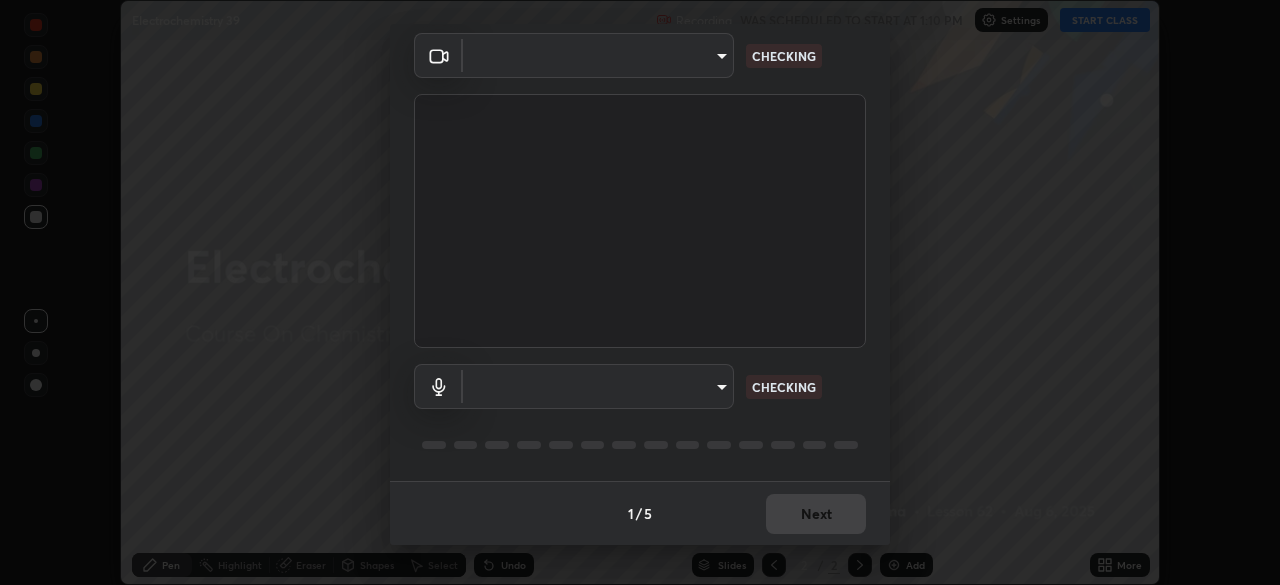 type on "7db3104c3122a209b332b64619111aa91615a24fb0de166504fa5909fce8eb30" 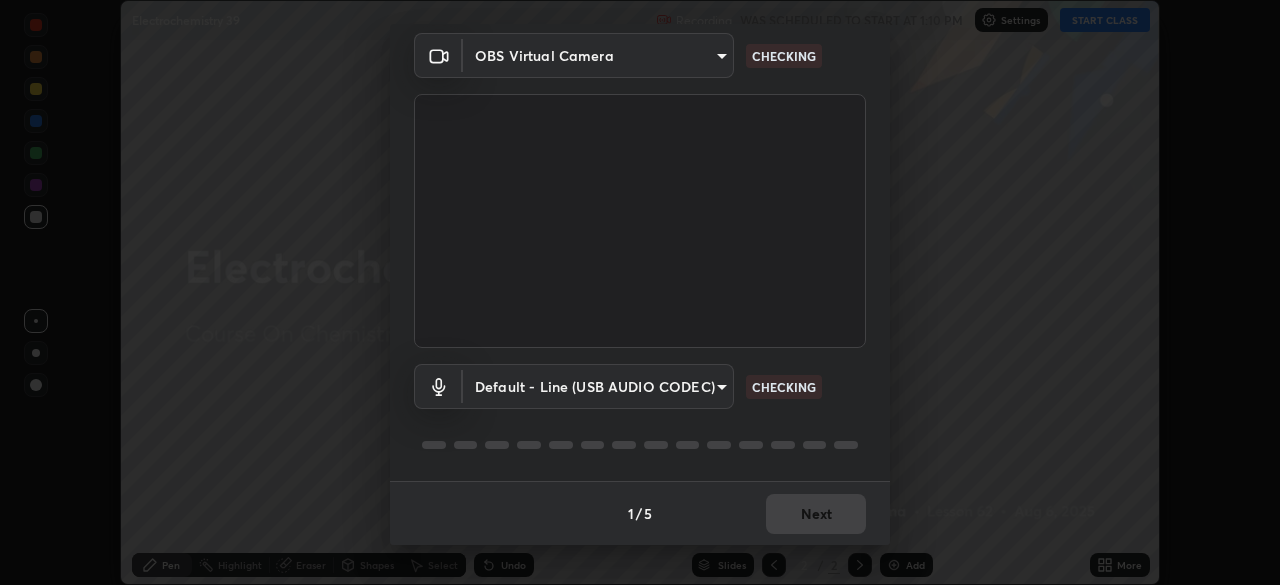 click on "Erase all Electrochemistry 39 Recording WAS SCHEDULED TO START AT  1:10 PM Settings START CLASS Setting up your live class Electrochemistry 39 • L62 of Course On Chemistry for NEET Excel 1 2026 [FIRST] [LAST] Pen Highlight Eraser Shapes Select Undo Slides 2 / 2 Add More No doubts shared Encourage your learners to ask a doubt for better clarity Report an issue Reason for reporting Buffering Chat not working Audio - Video sync issue Educator video quality low ​ Attach an image Report Media settings OBS Virtual Camera 7db3104c3122a209b332b64619111aa91615a24fb0de166504fa5909fce8eb30 CHECKING Default - Line (USB AUDIO  CODEC) default CHECKING 1 / 5 Next" at bounding box center (640, 292) 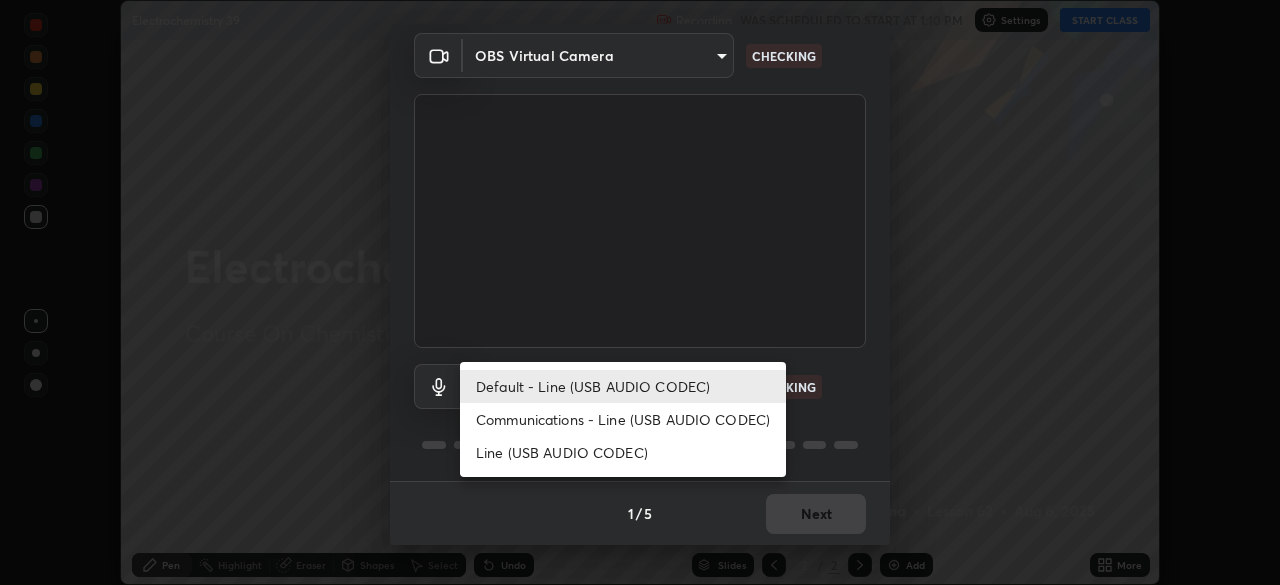 click on "Communications - Line (USB AUDIO  CODEC)" at bounding box center [623, 419] 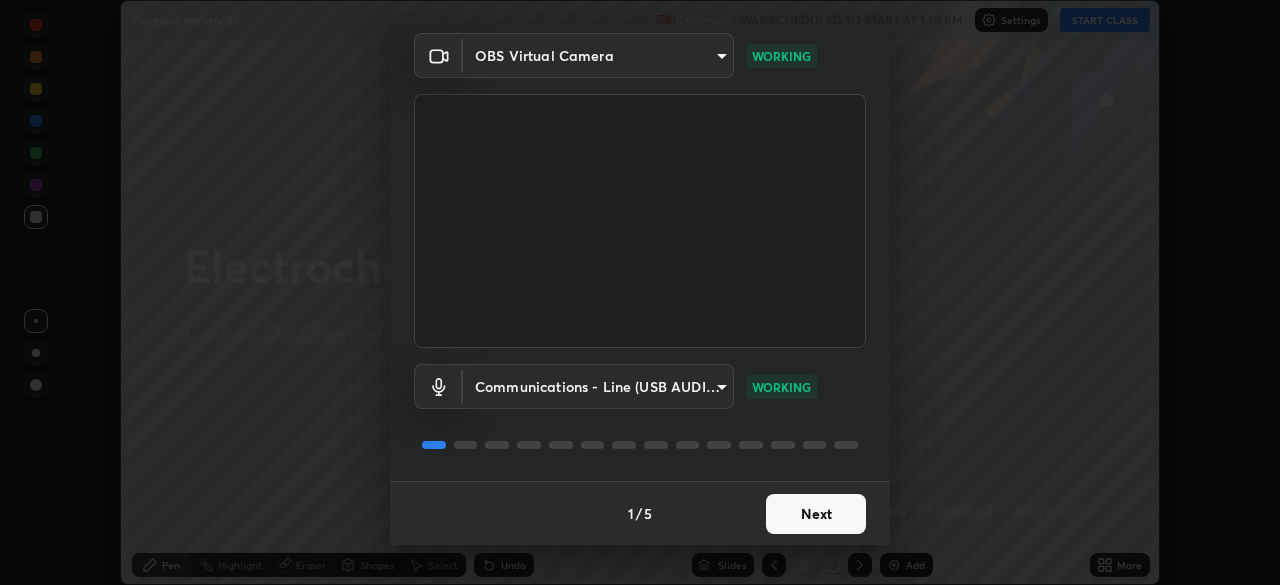 click on "Next" at bounding box center (816, 514) 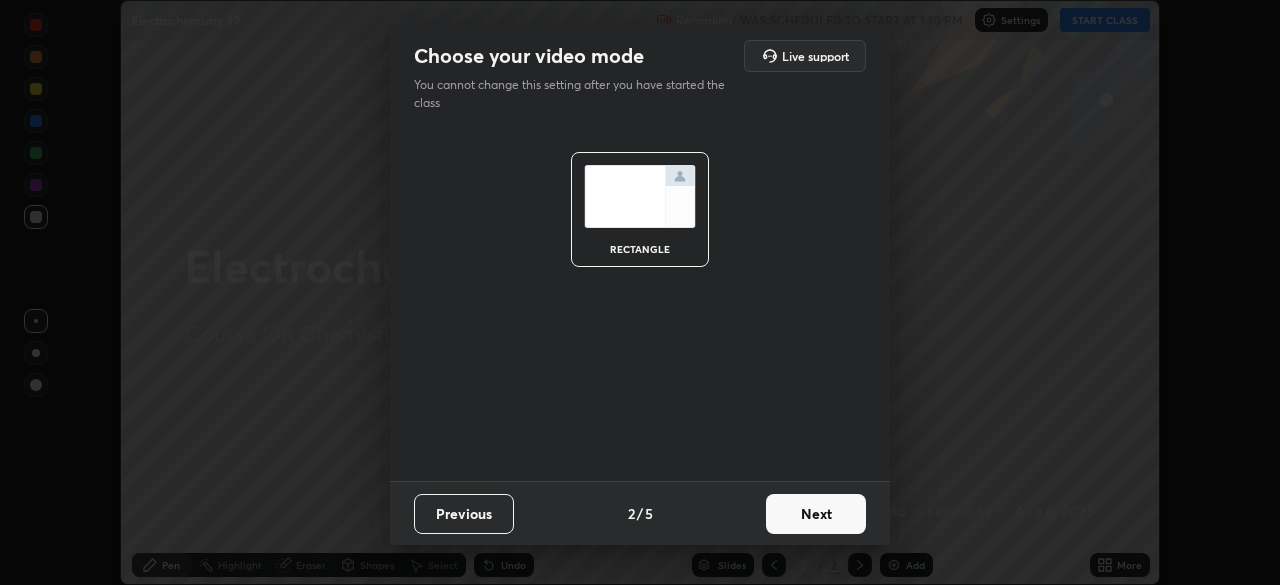 click on "Next" at bounding box center (816, 514) 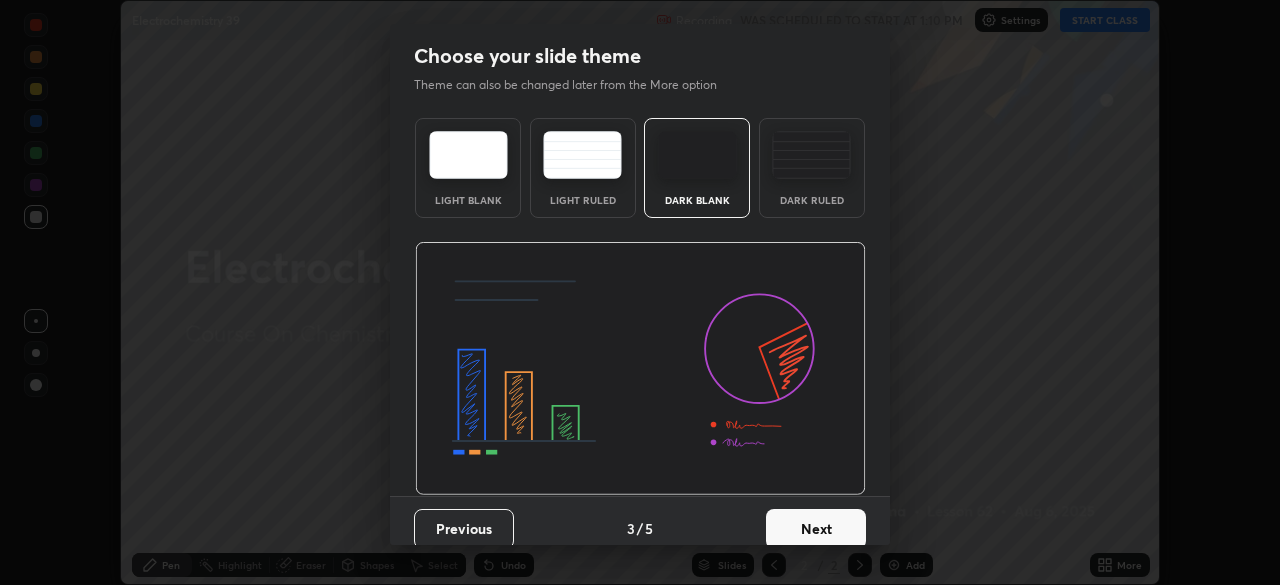 click on "Next" at bounding box center [816, 529] 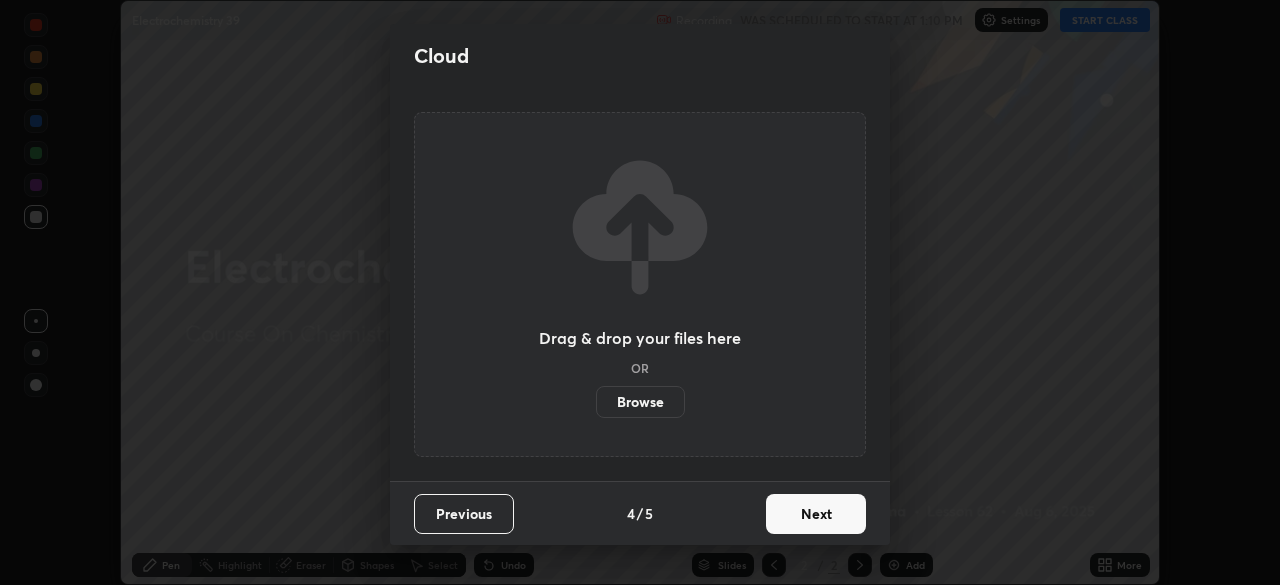 click on "Next" at bounding box center [816, 514] 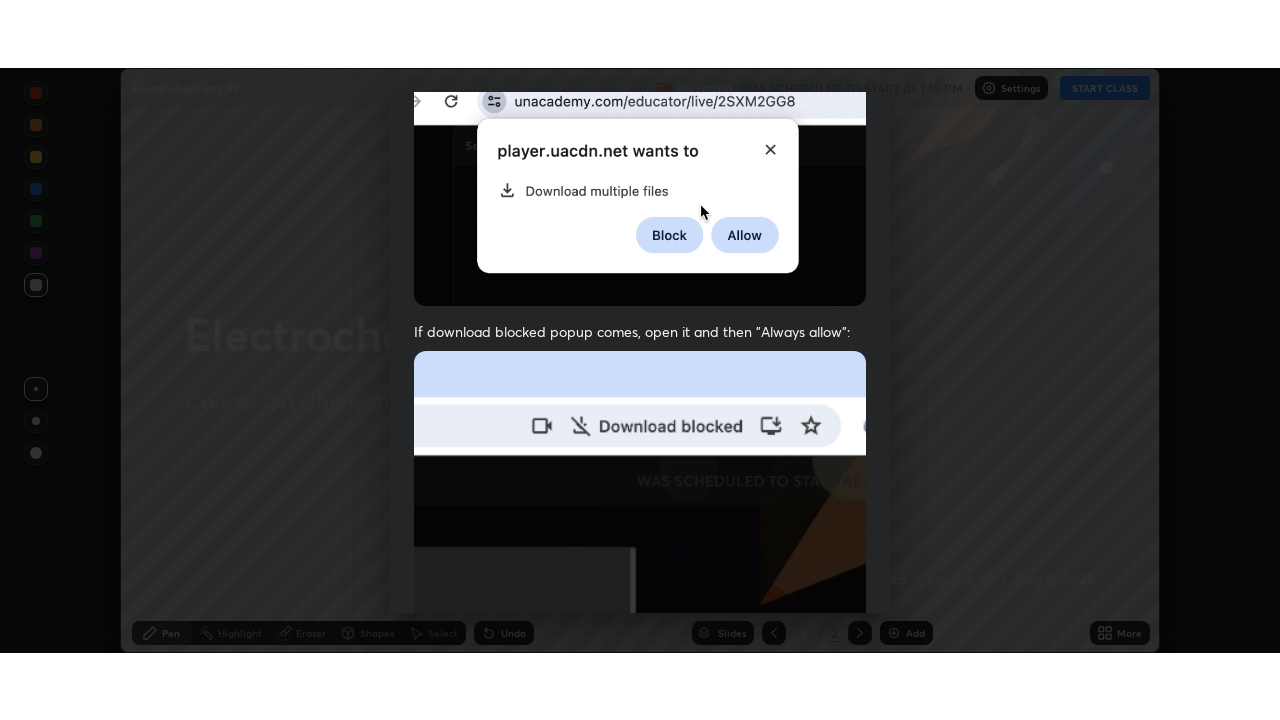 scroll, scrollTop: 479, scrollLeft: 0, axis: vertical 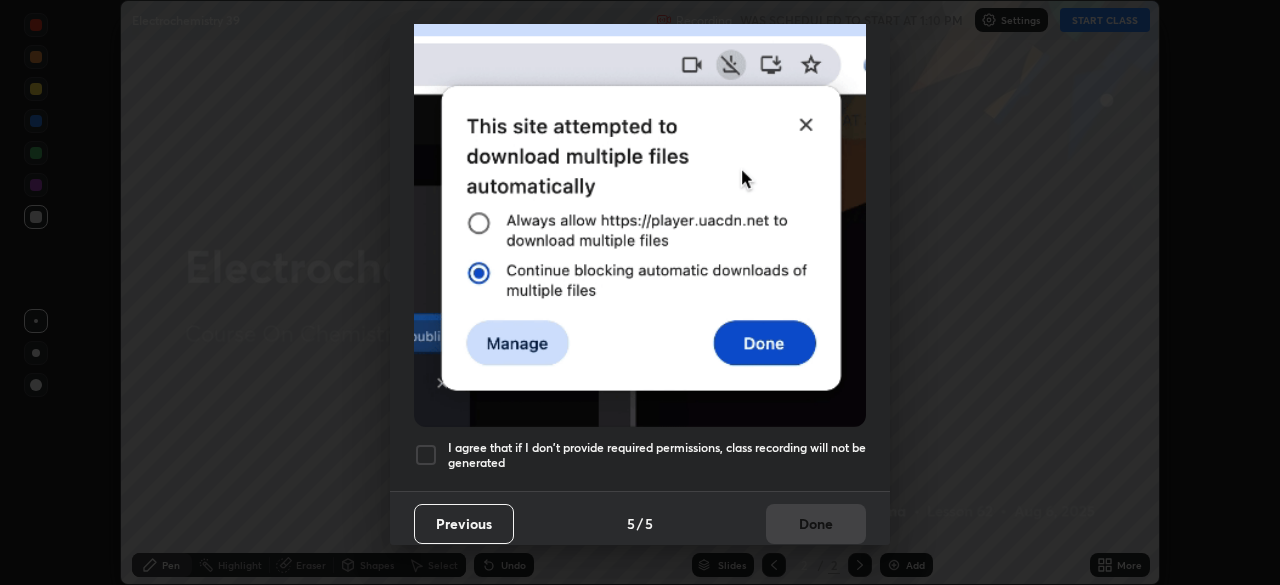 click at bounding box center (426, 455) 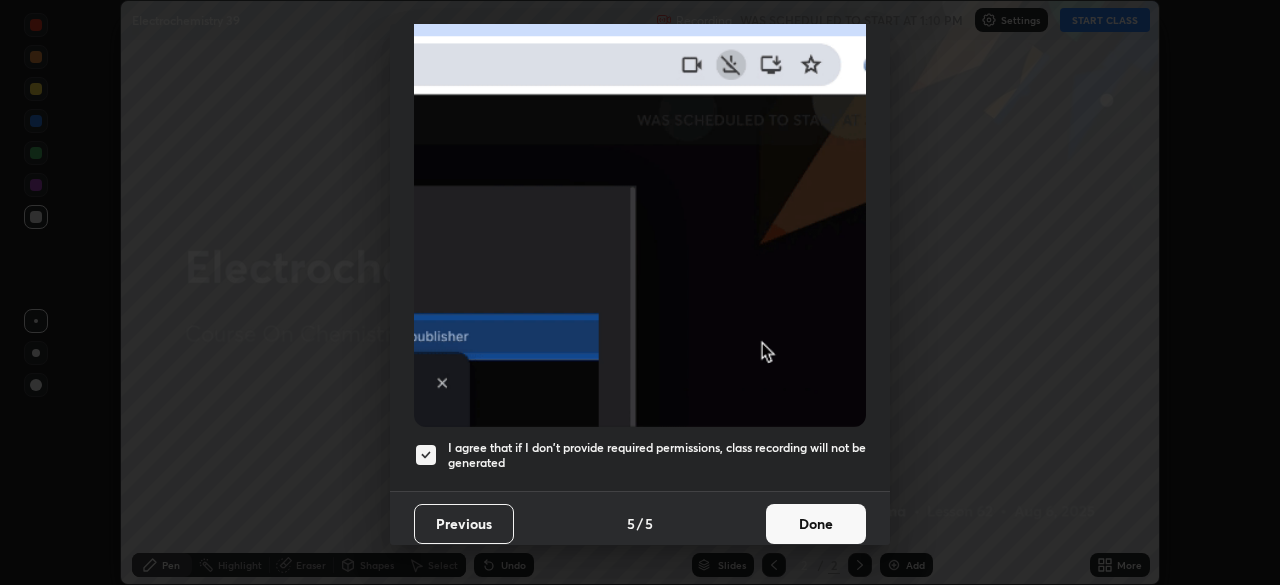 click on "Done" at bounding box center (816, 524) 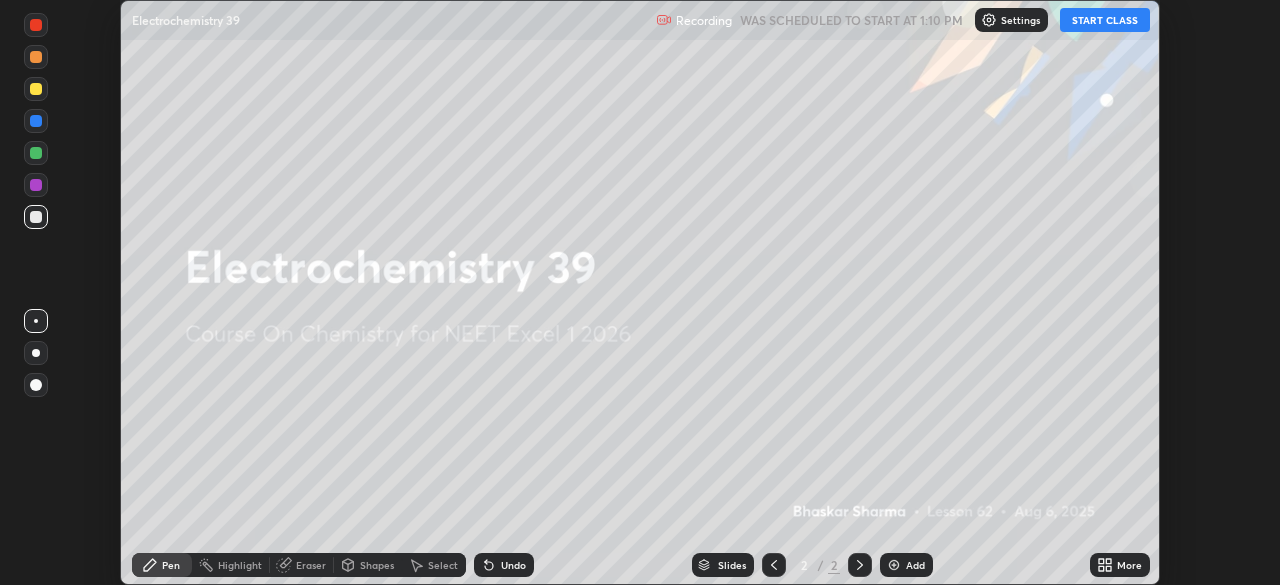 click on "Add" at bounding box center [915, 565] 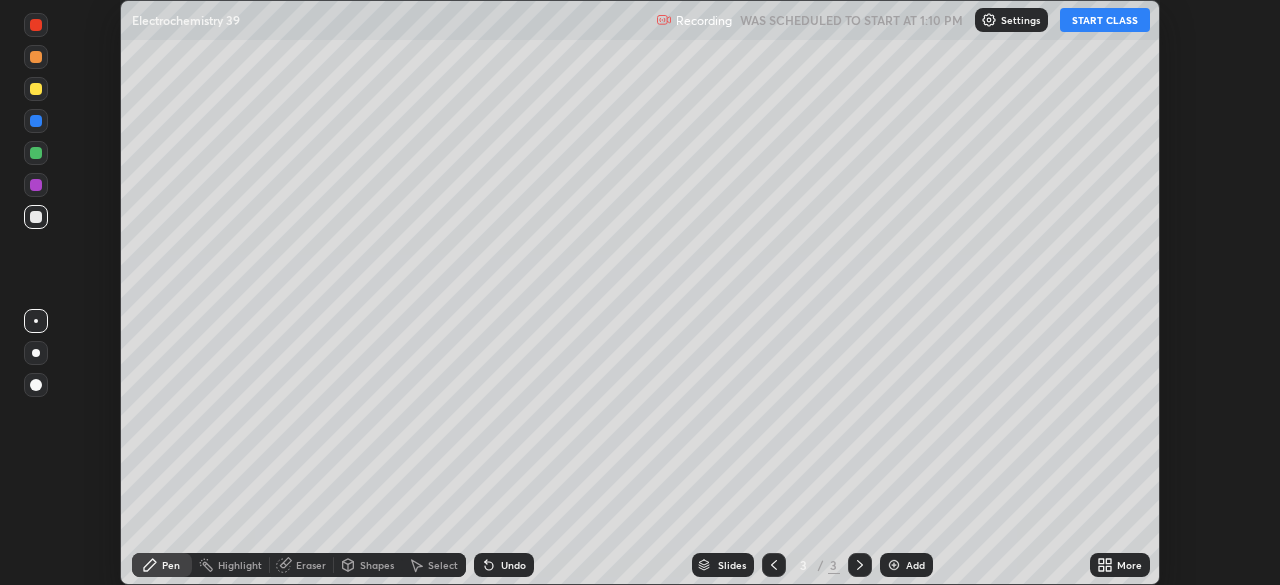 click on "More" at bounding box center [1129, 565] 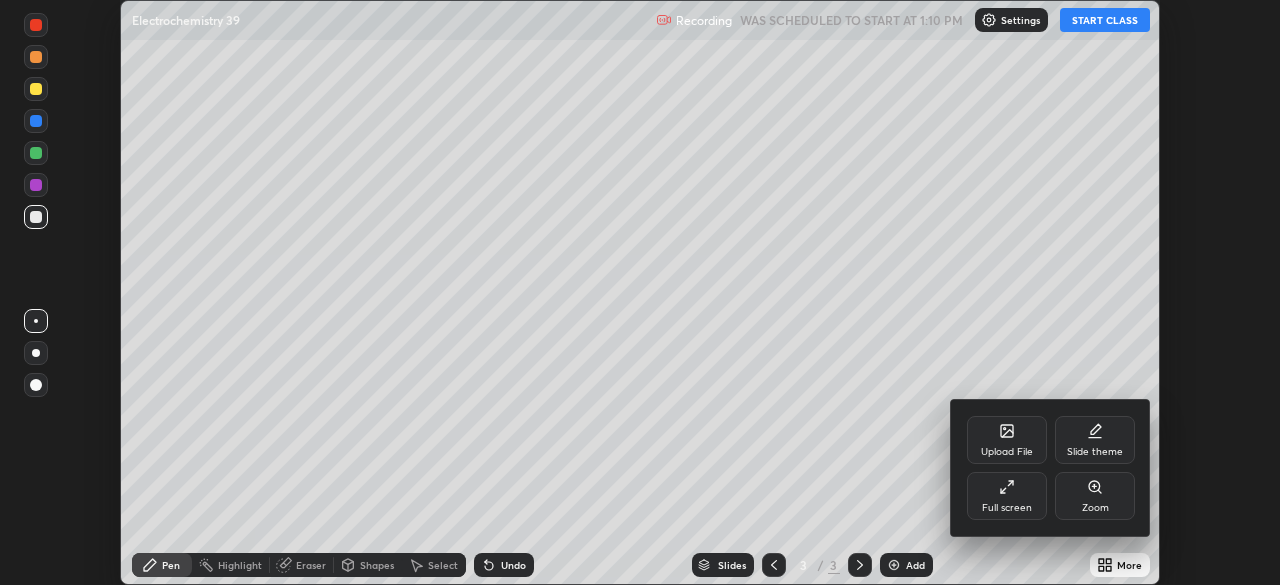 click on "Full screen" at bounding box center [1007, 496] 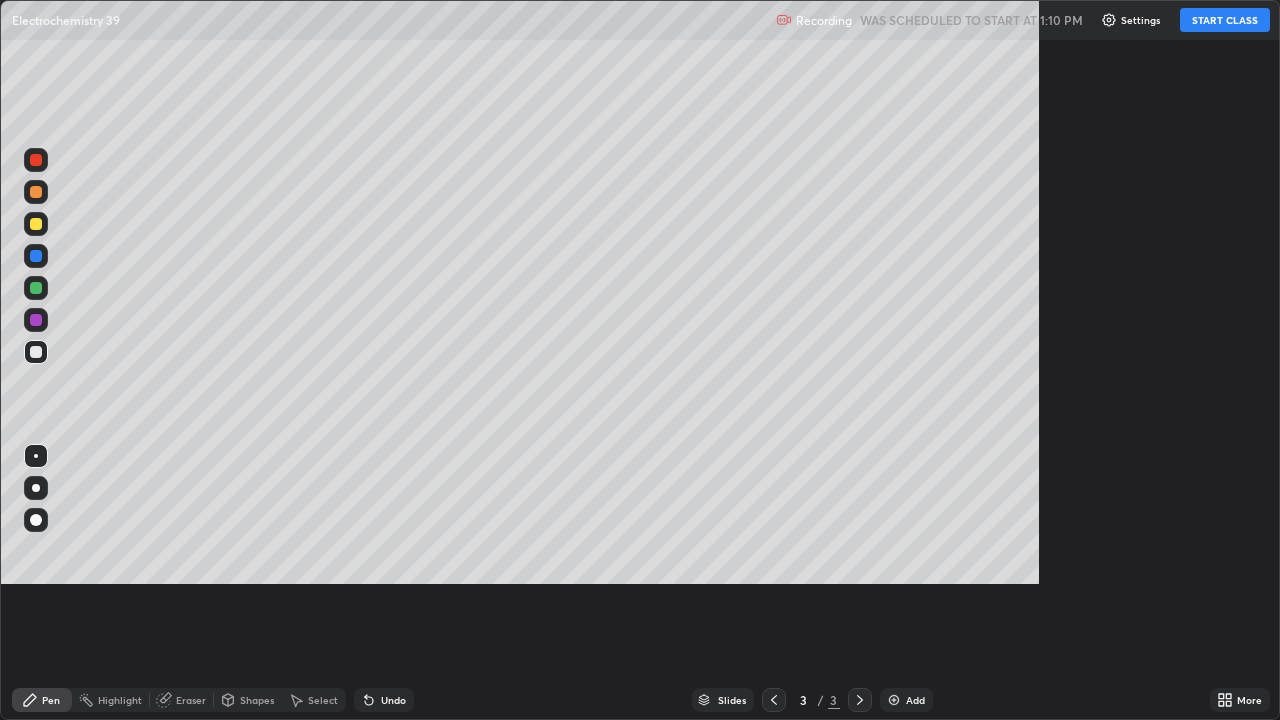 scroll, scrollTop: 99280, scrollLeft: 98720, axis: both 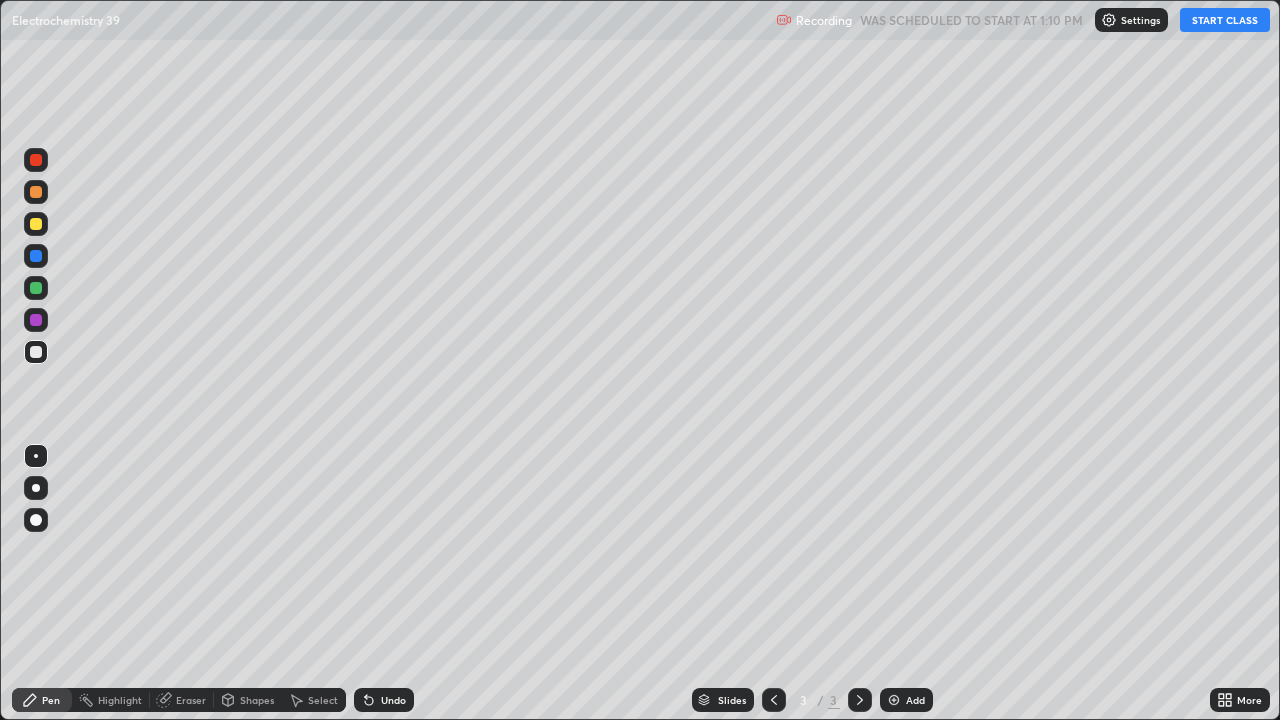 click on "More" at bounding box center [1249, 700] 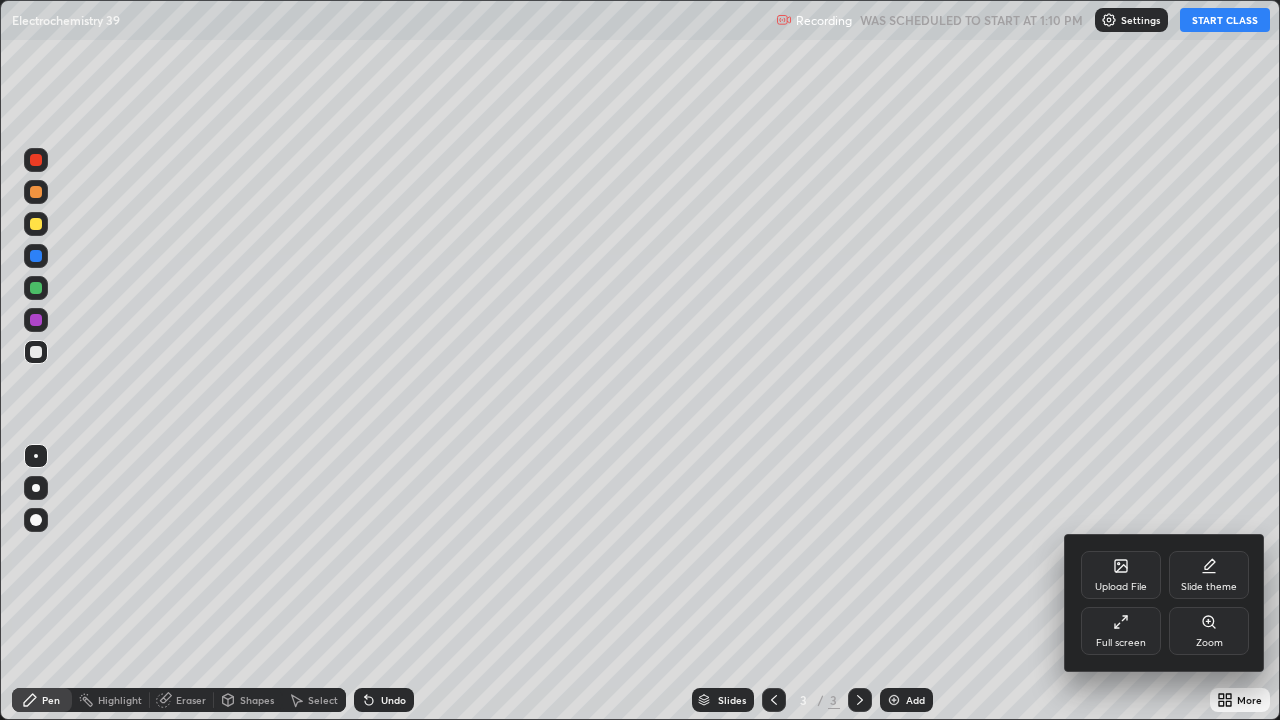 click 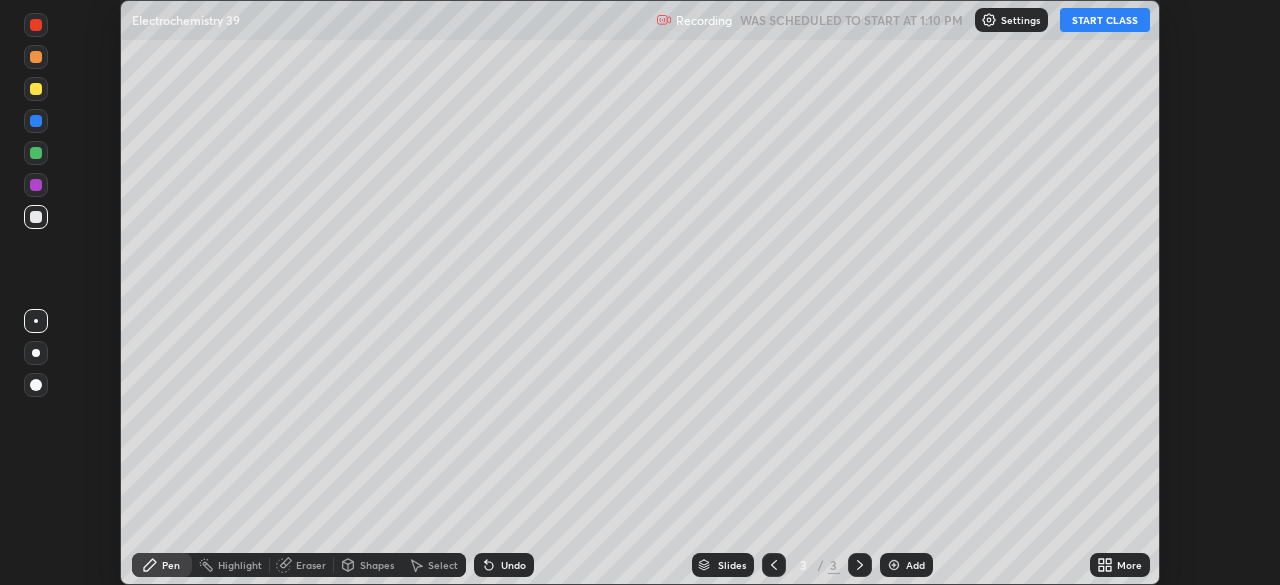 scroll, scrollTop: 585, scrollLeft: 1280, axis: both 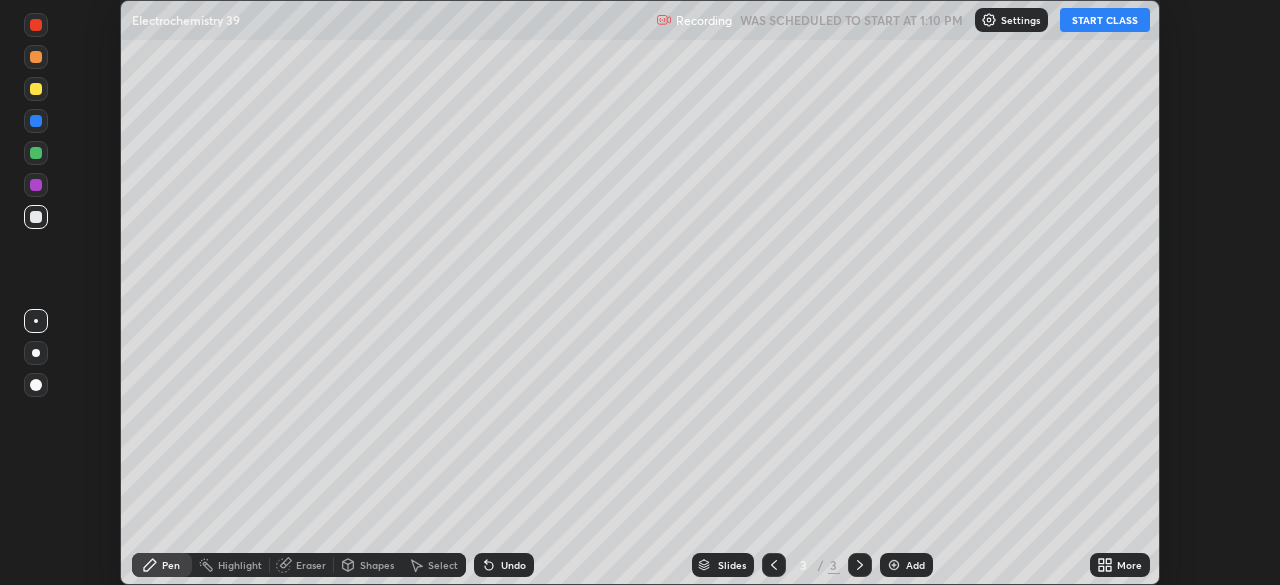 click on "More" at bounding box center (1129, 565) 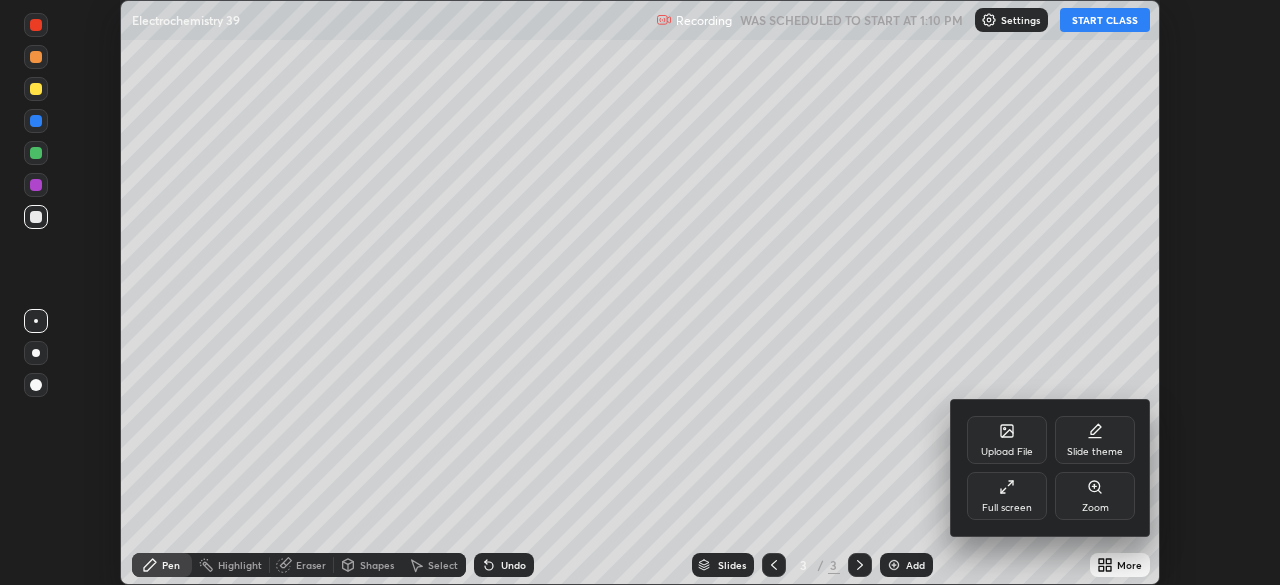 click on "Full screen" at bounding box center [1007, 496] 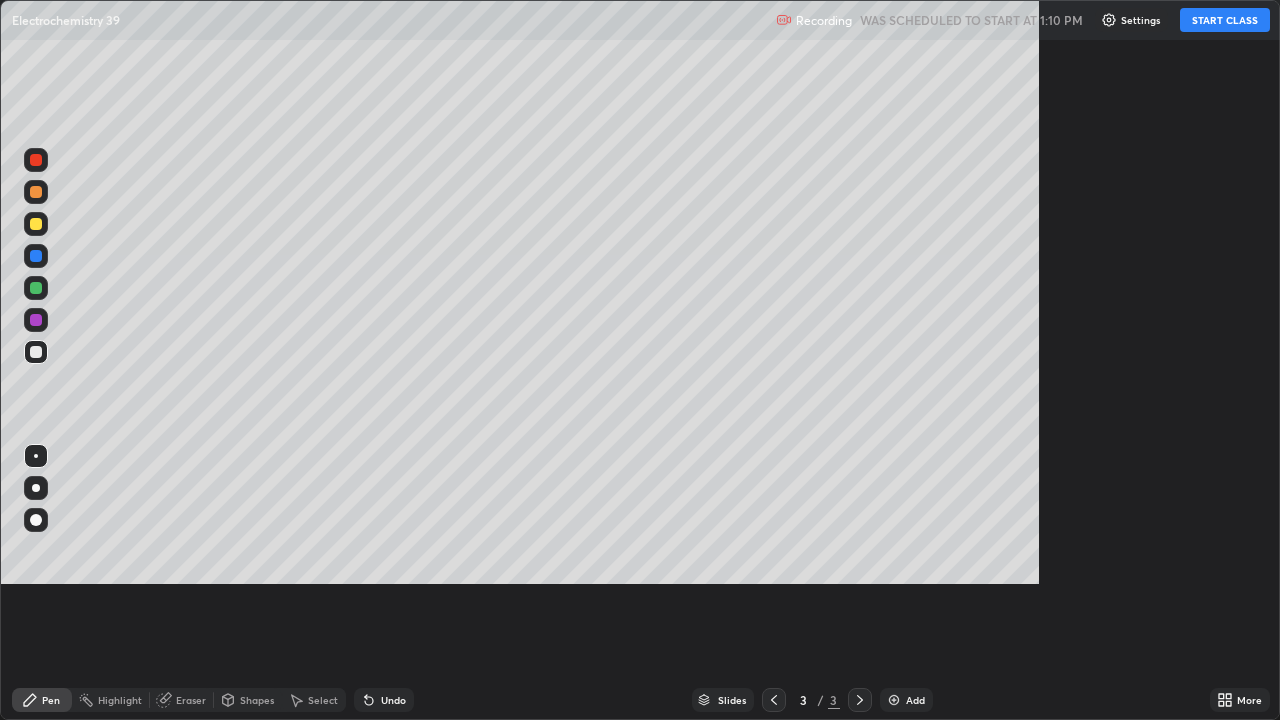 scroll, scrollTop: 99280, scrollLeft: 98720, axis: both 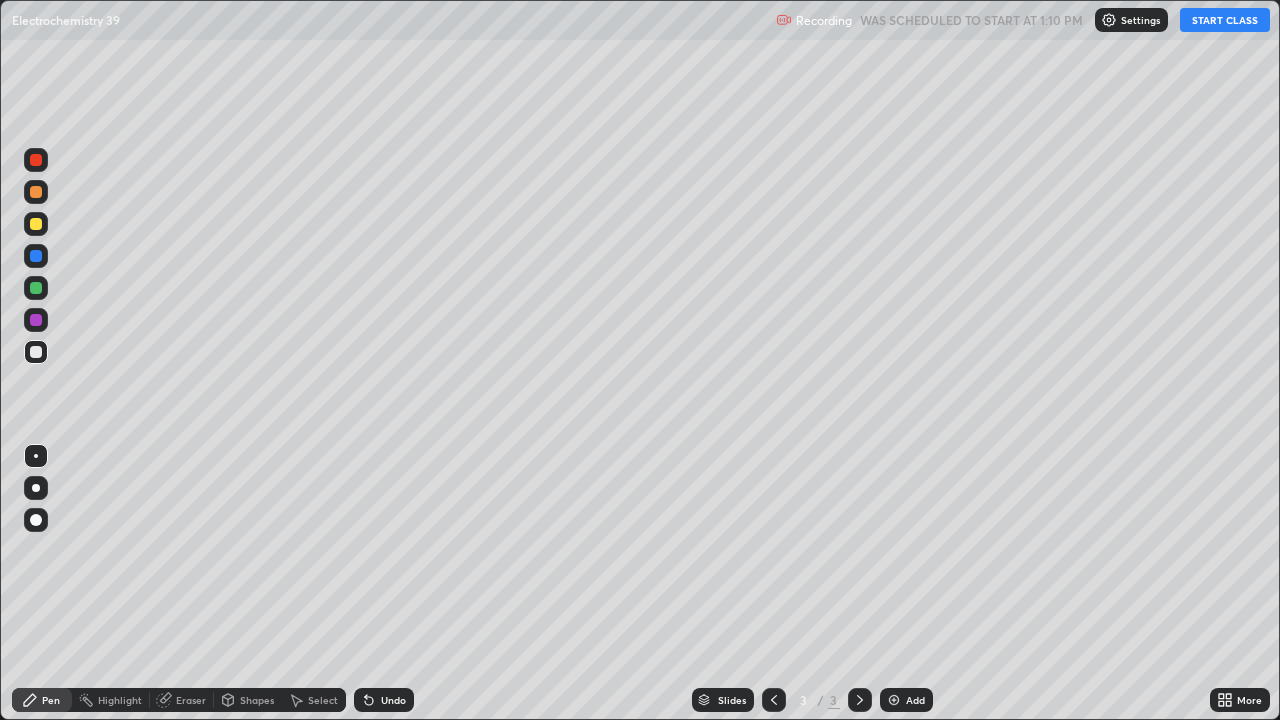 click on "START CLASS" at bounding box center (1225, 20) 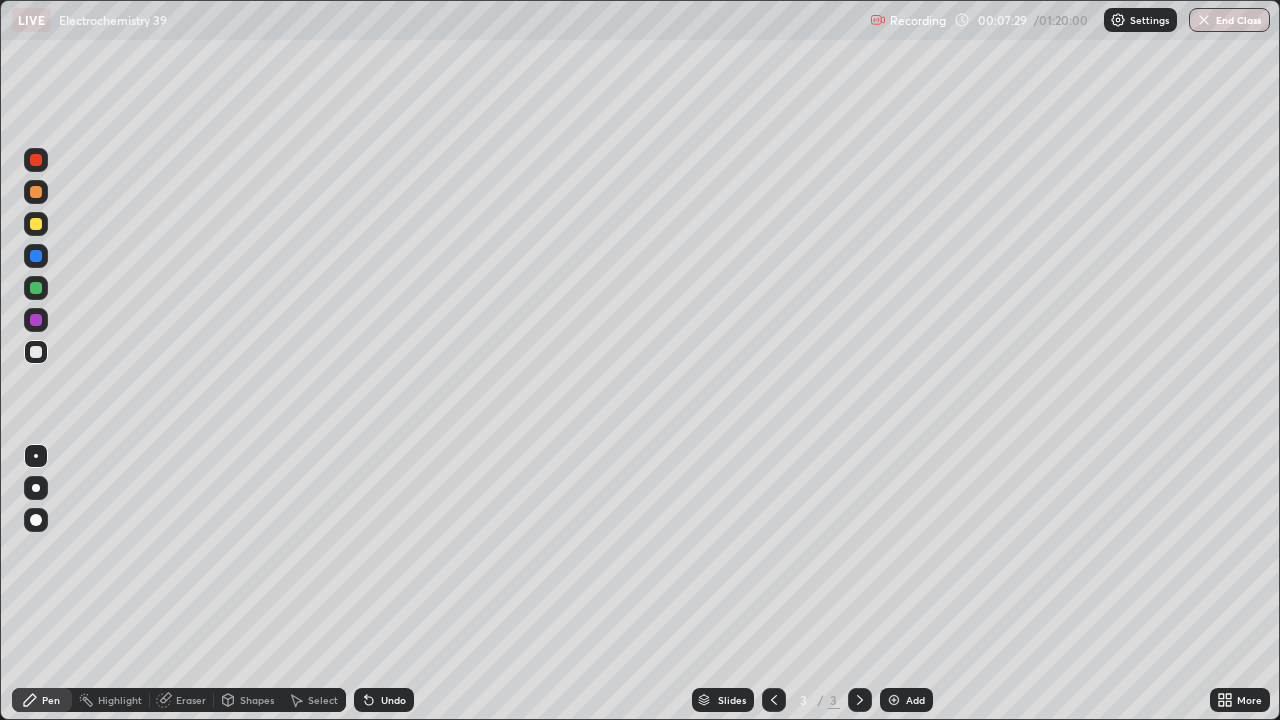 click on "Eraser" at bounding box center (191, 700) 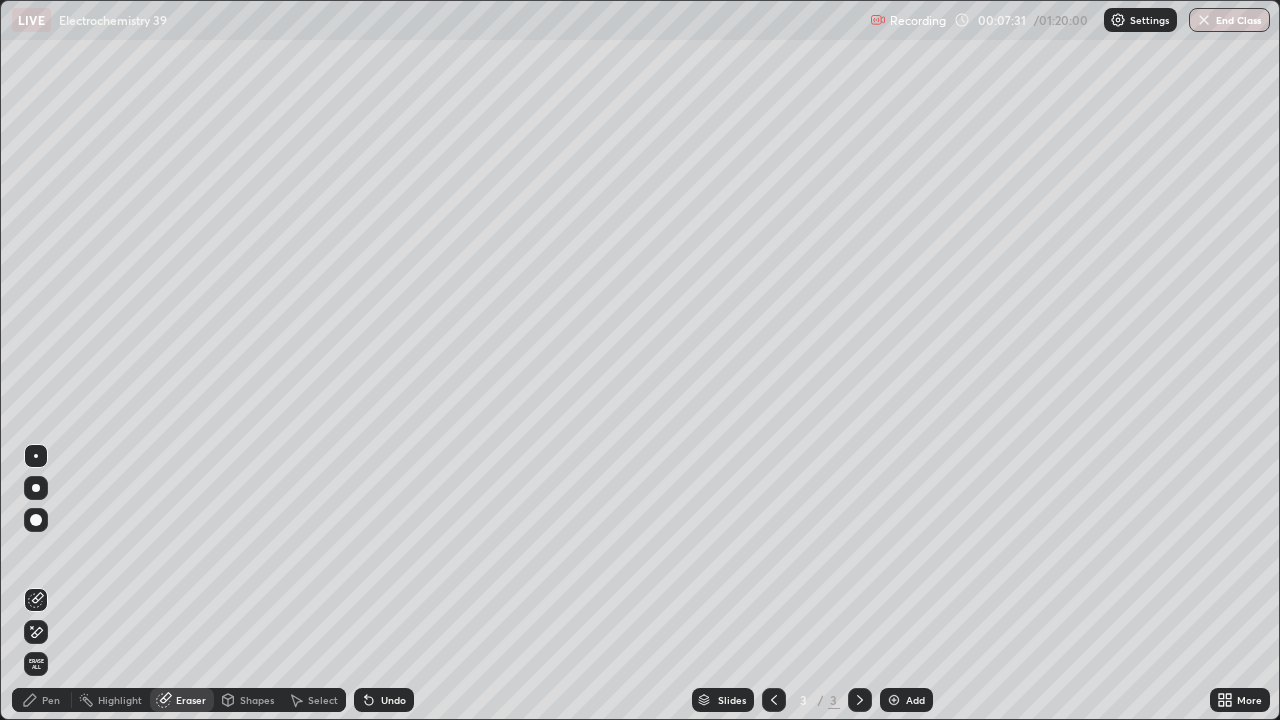click on "Pen" at bounding box center (51, 700) 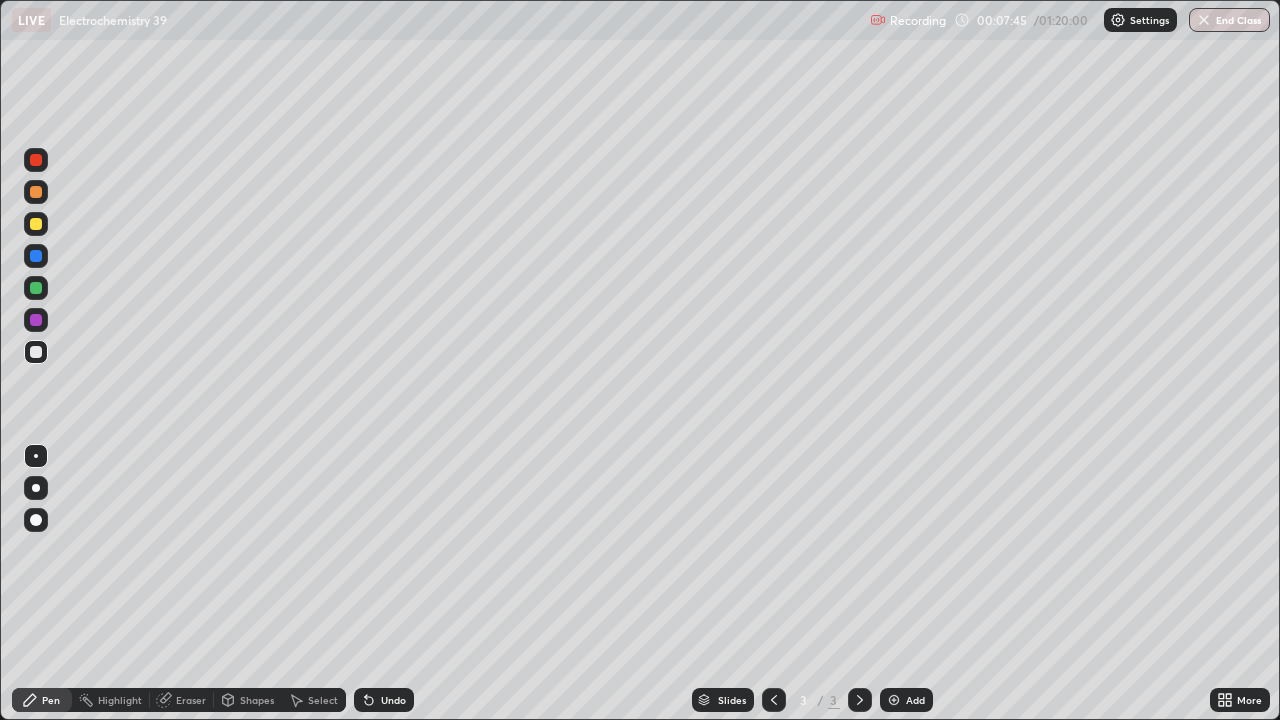 click on "Eraser" at bounding box center [191, 700] 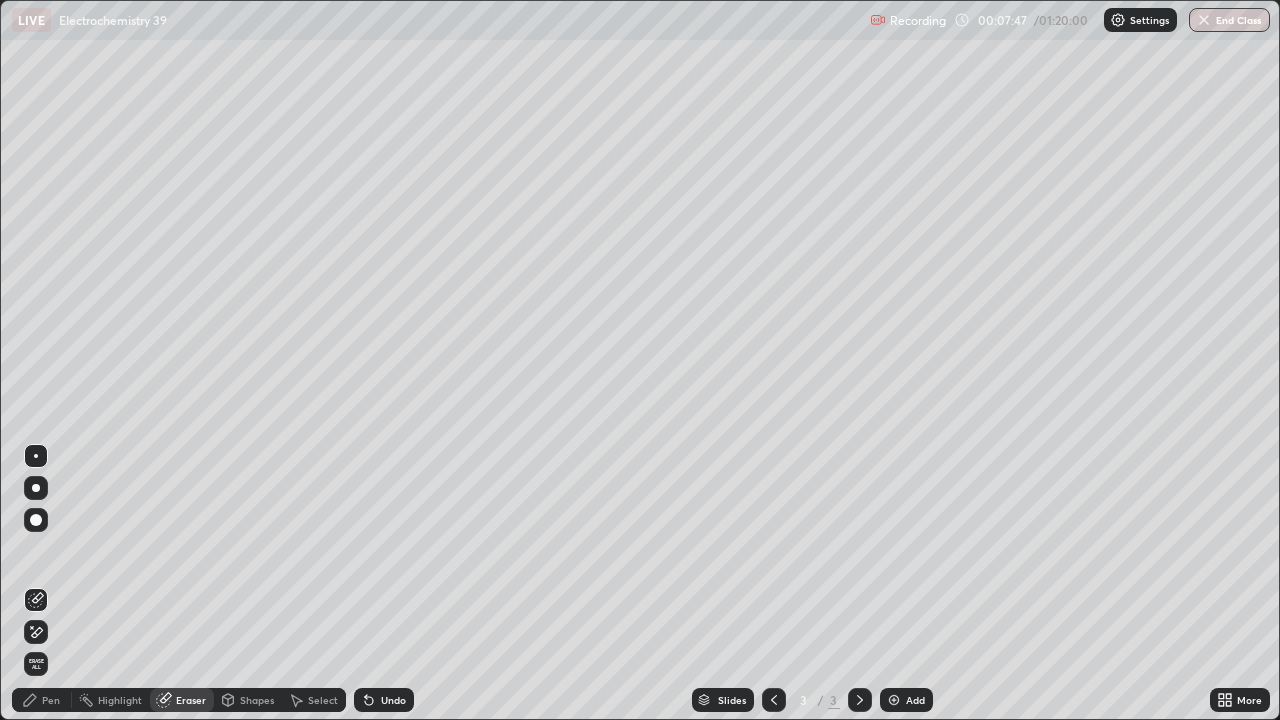 click on "Pen" at bounding box center (51, 700) 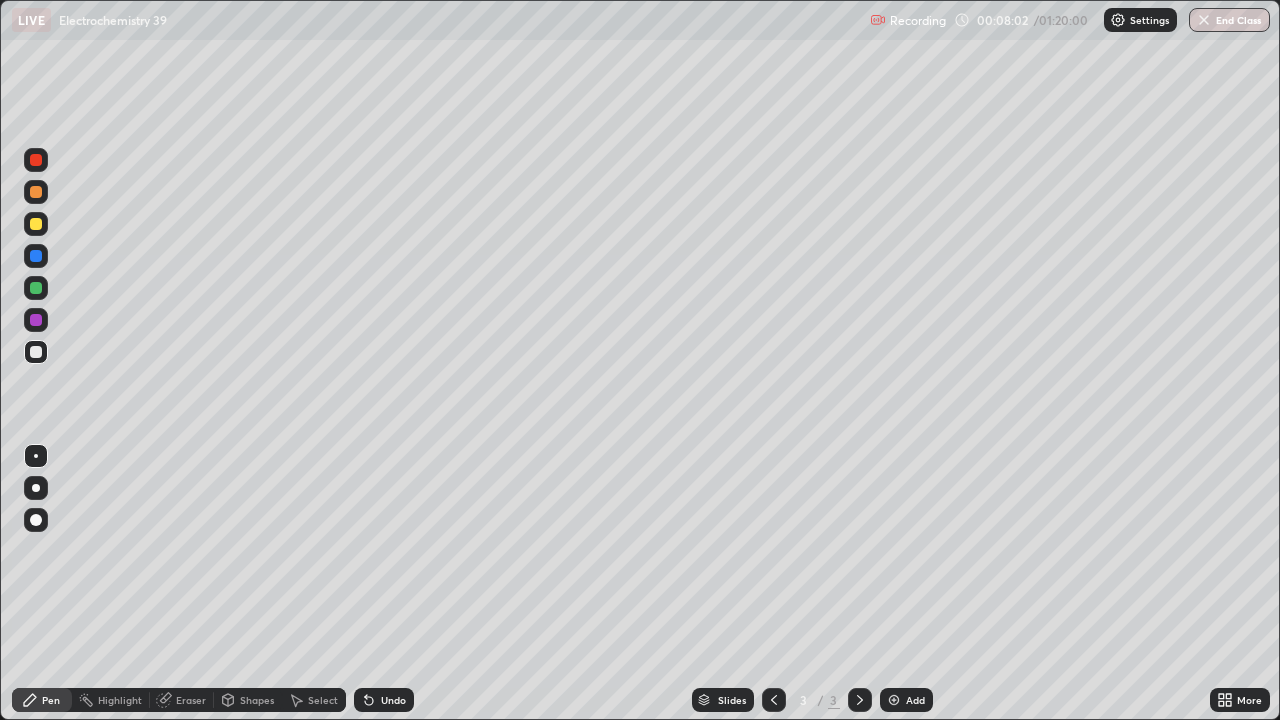 click at bounding box center (36, 288) 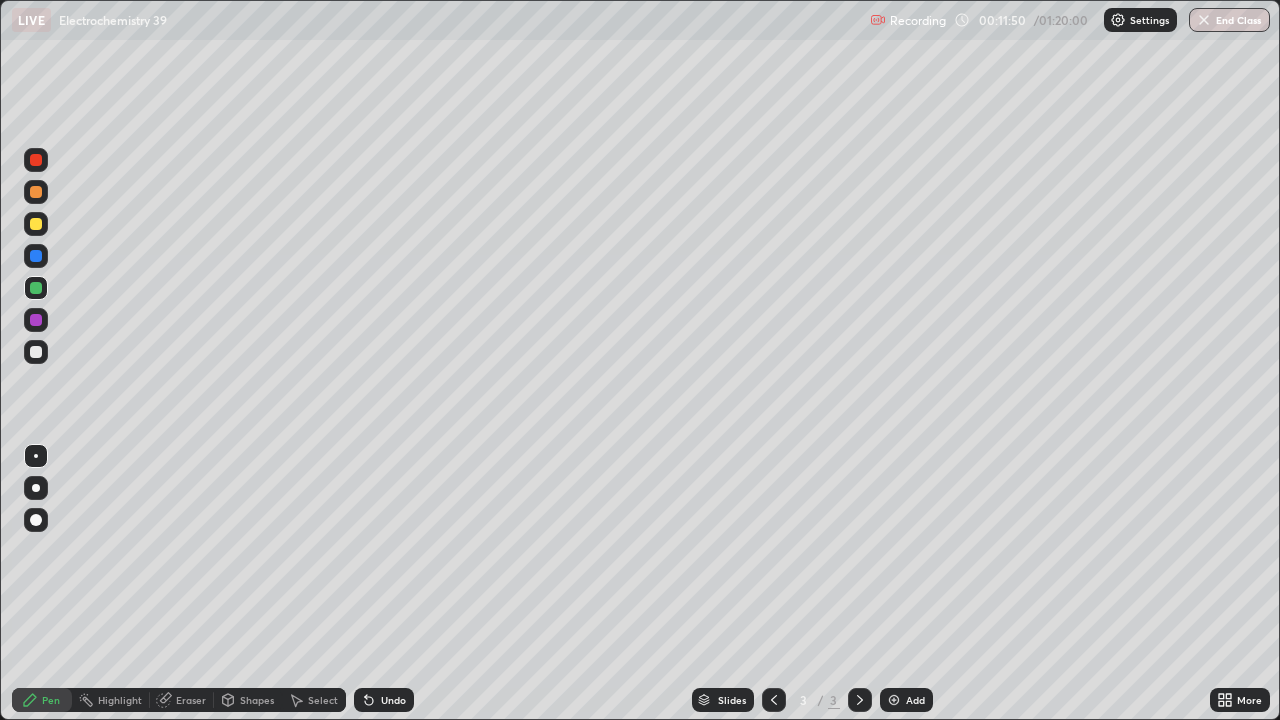 click at bounding box center (36, 224) 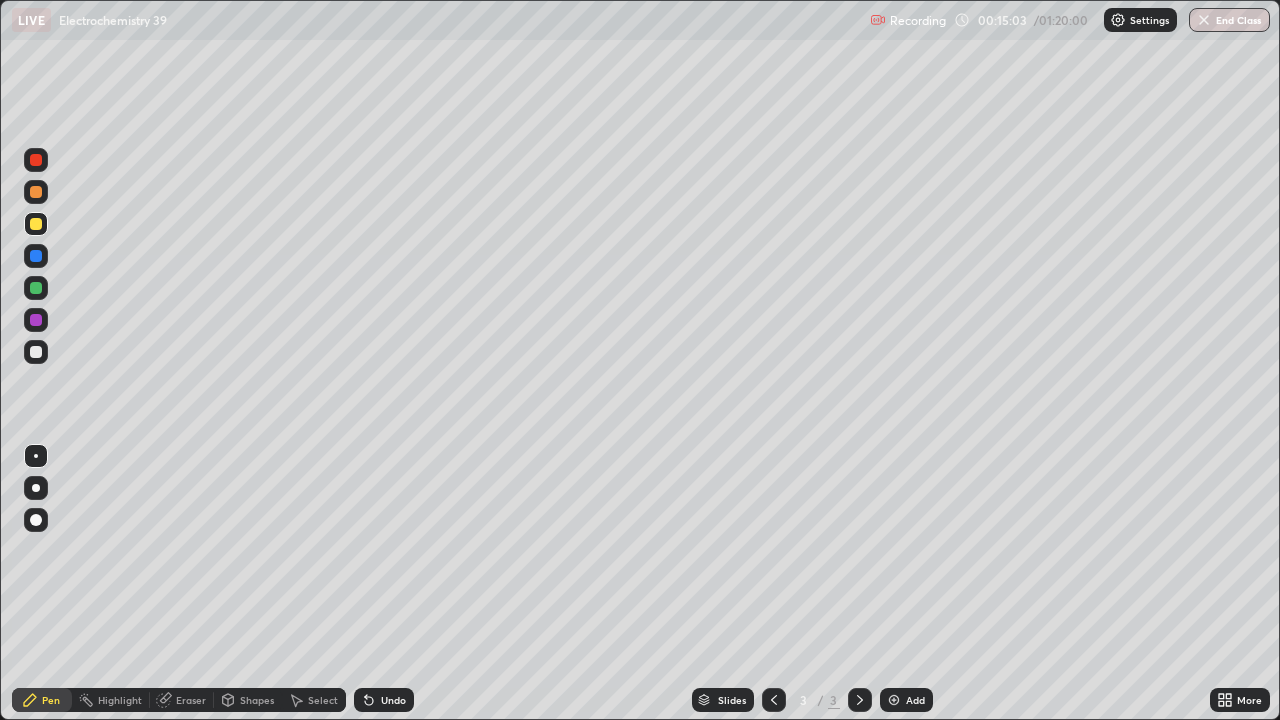 click on "Eraser" at bounding box center (191, 700) 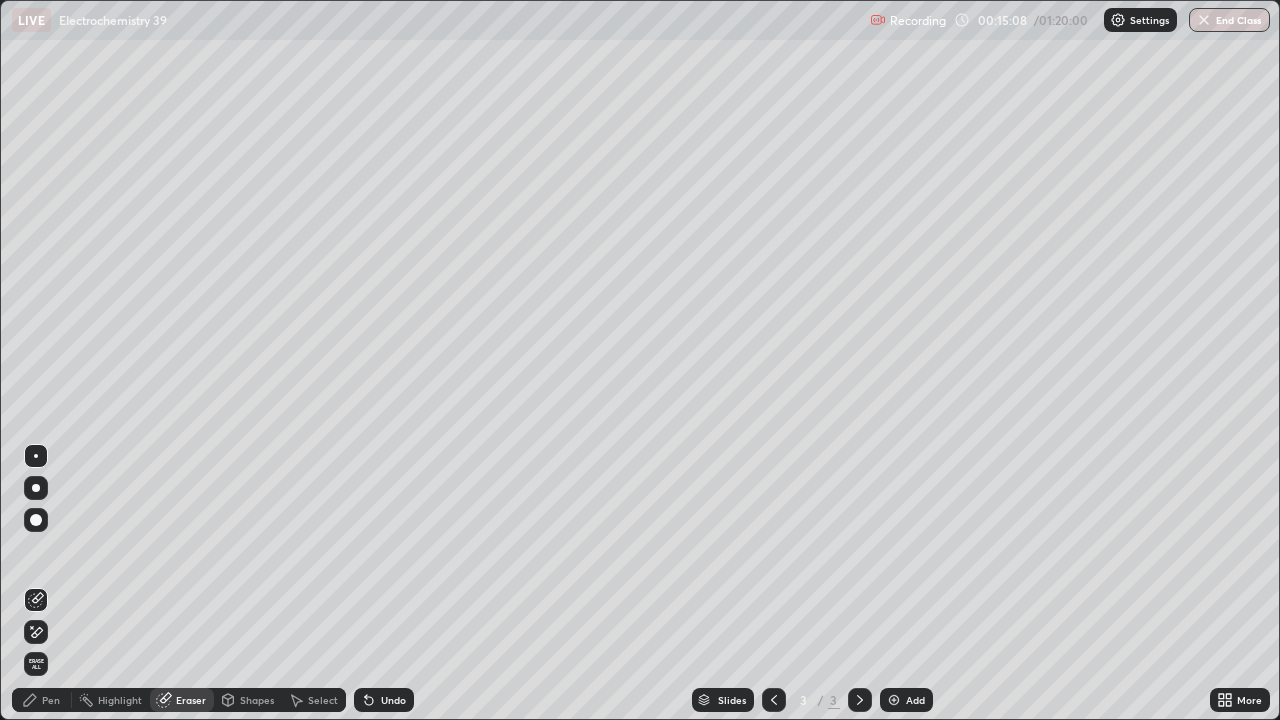 click on "Pen" at bounding box center (51, 700) 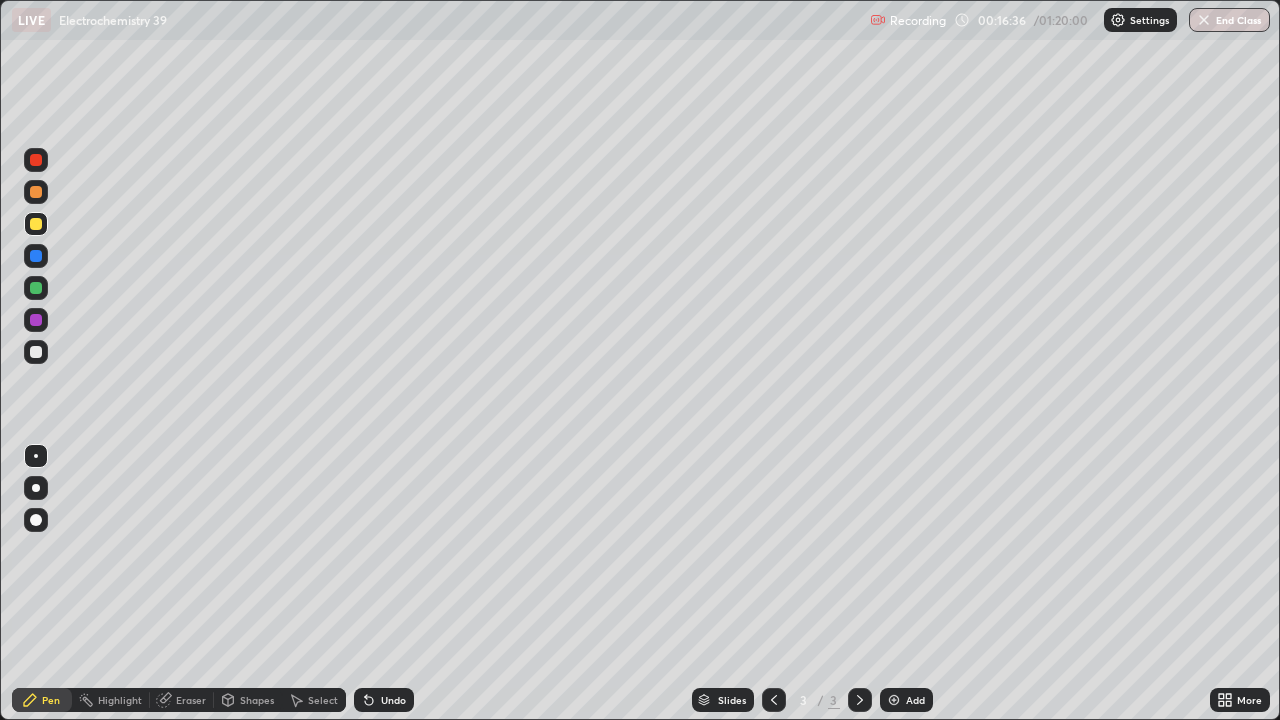click on "Add" at bounding box center [915, 700] 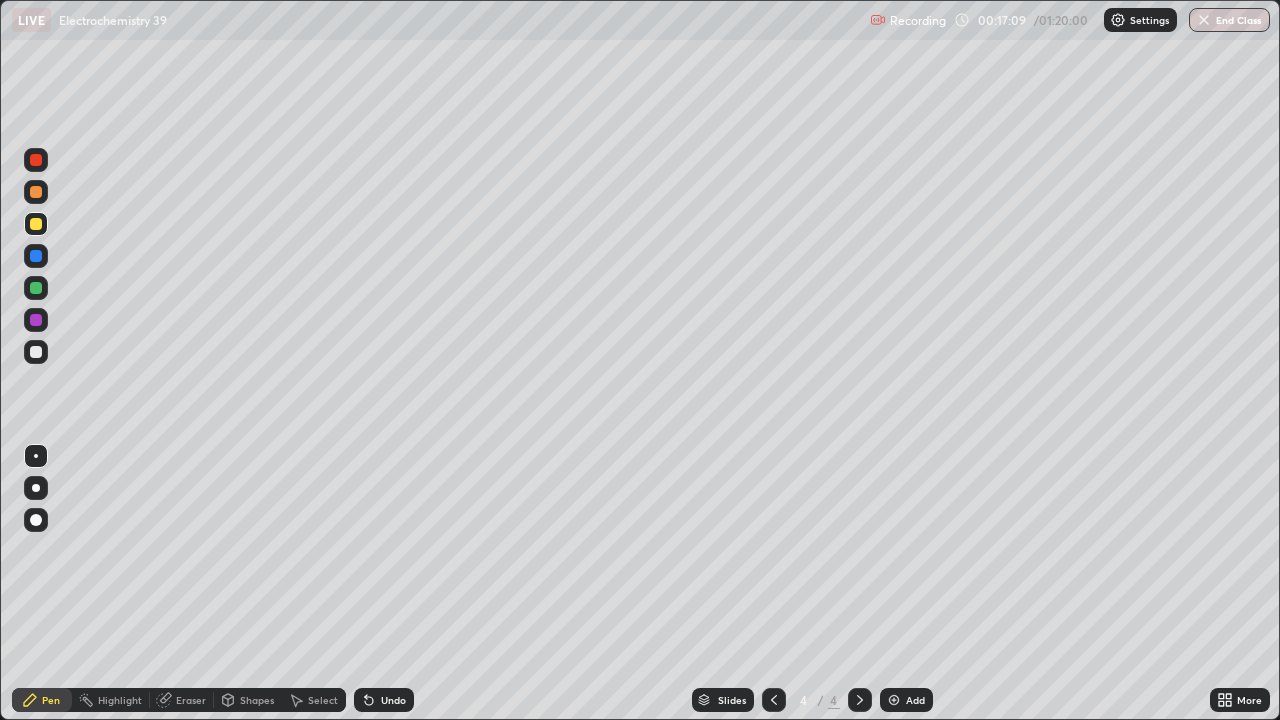 click 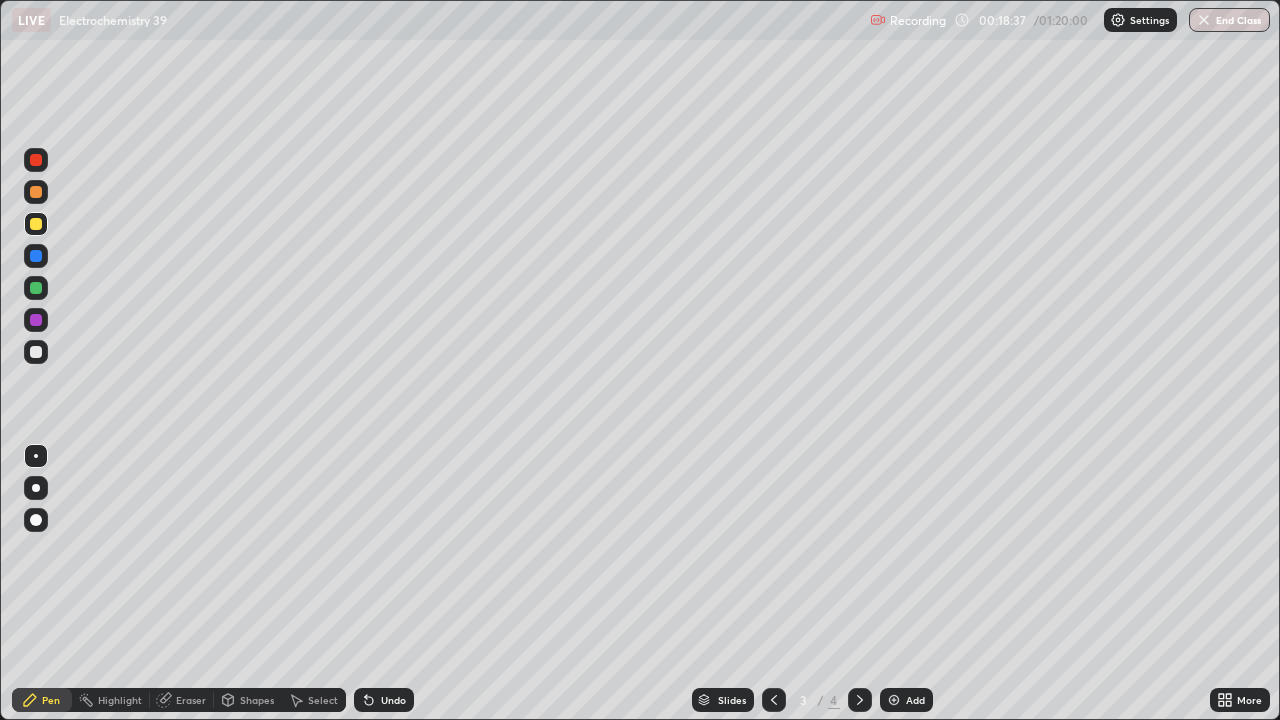 click 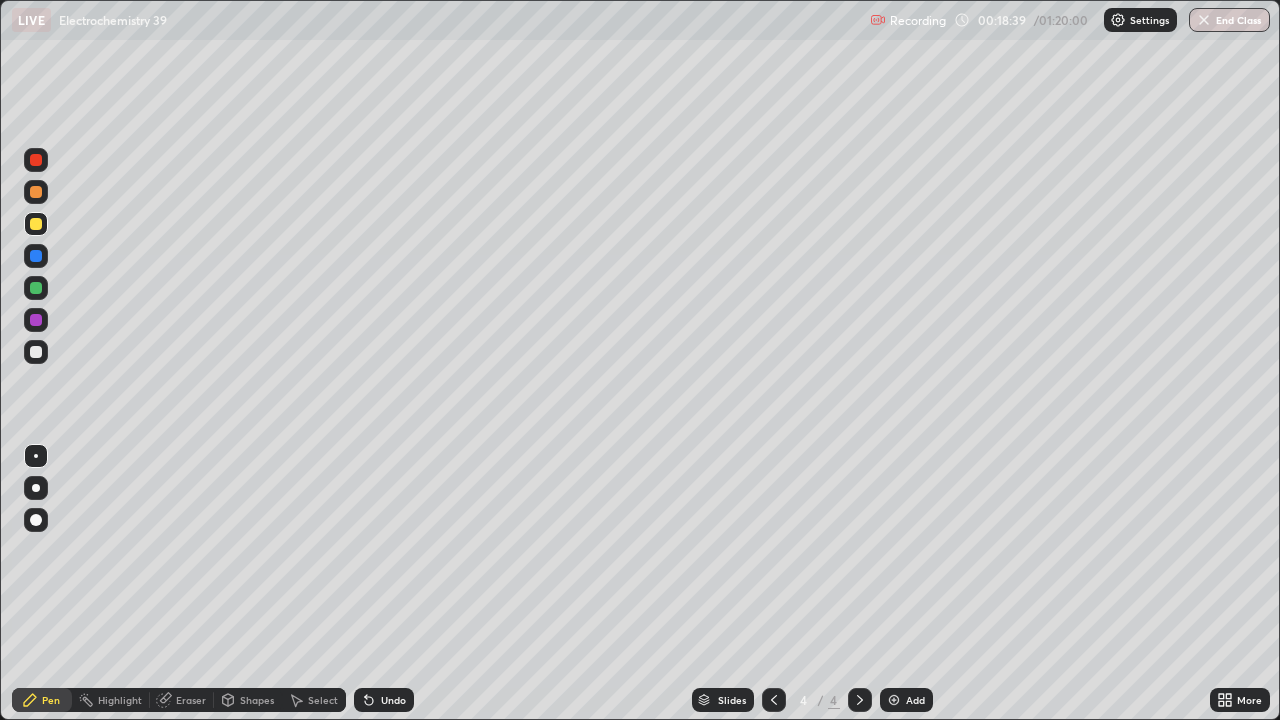 click on "Add" at bounding box center [915, 700] 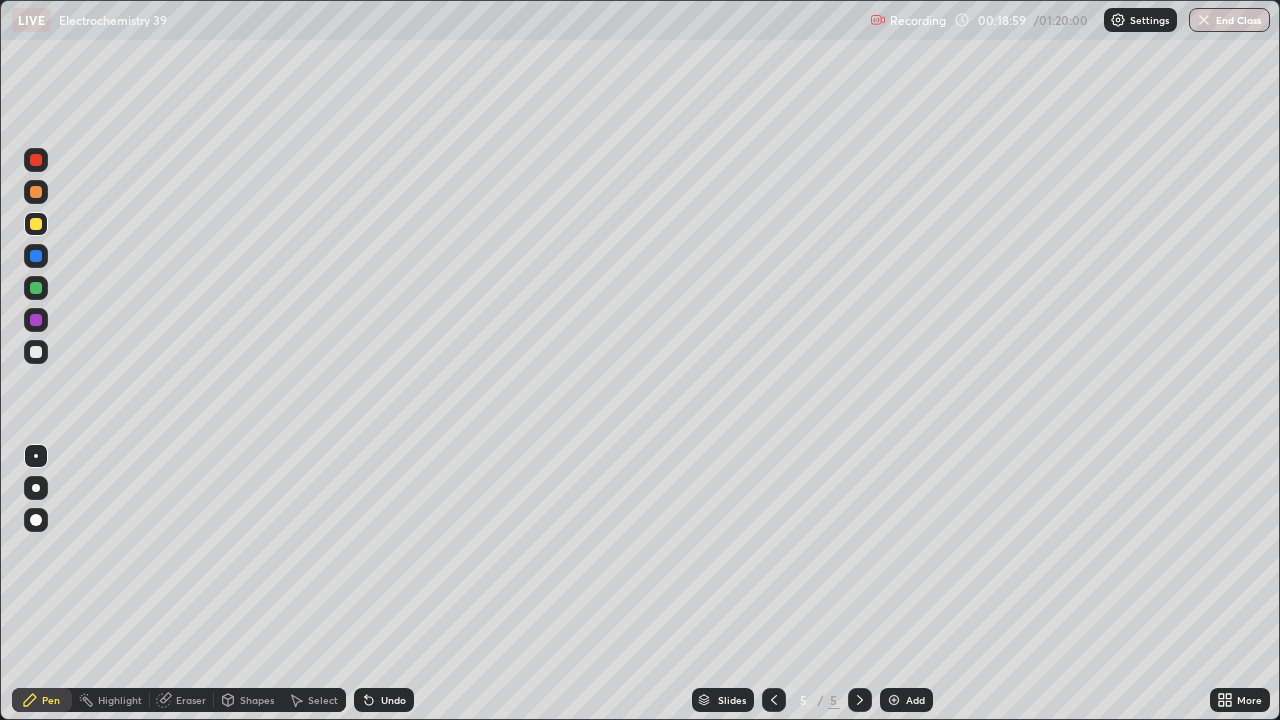 click on "Eraser" at bounding box center [191, 700] 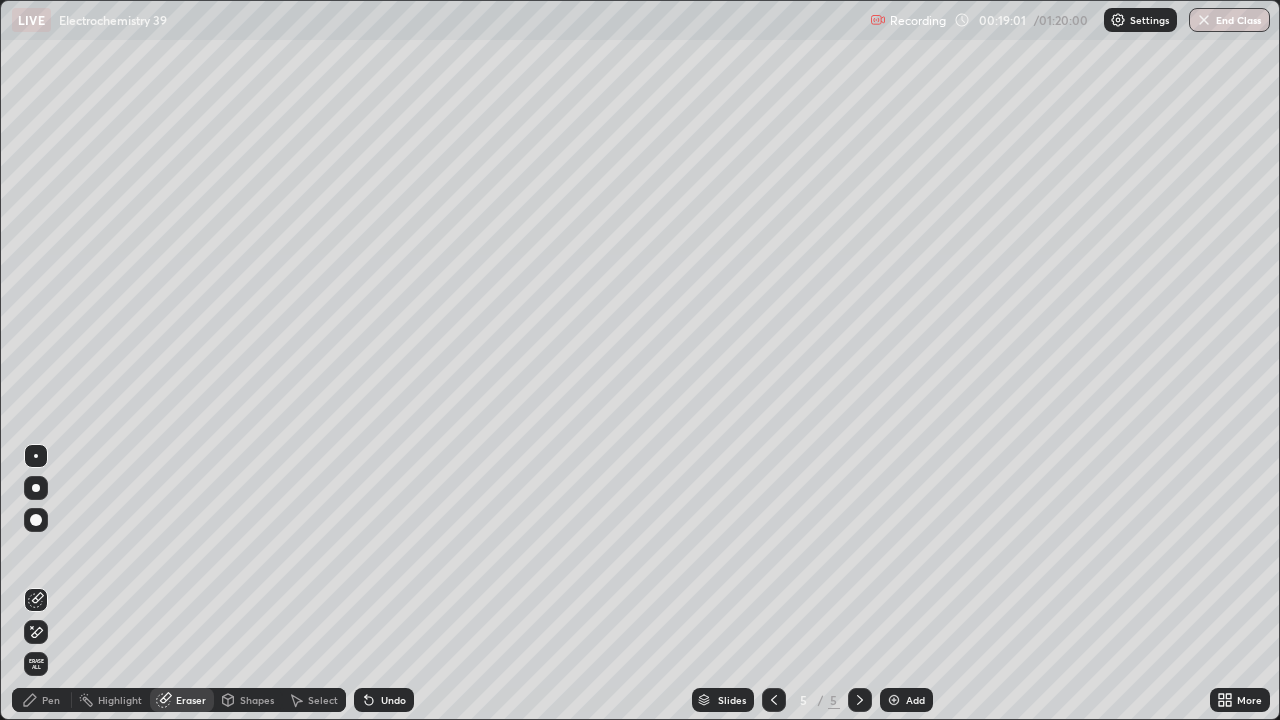 click on "Pen" at bounding box center [51, 700] 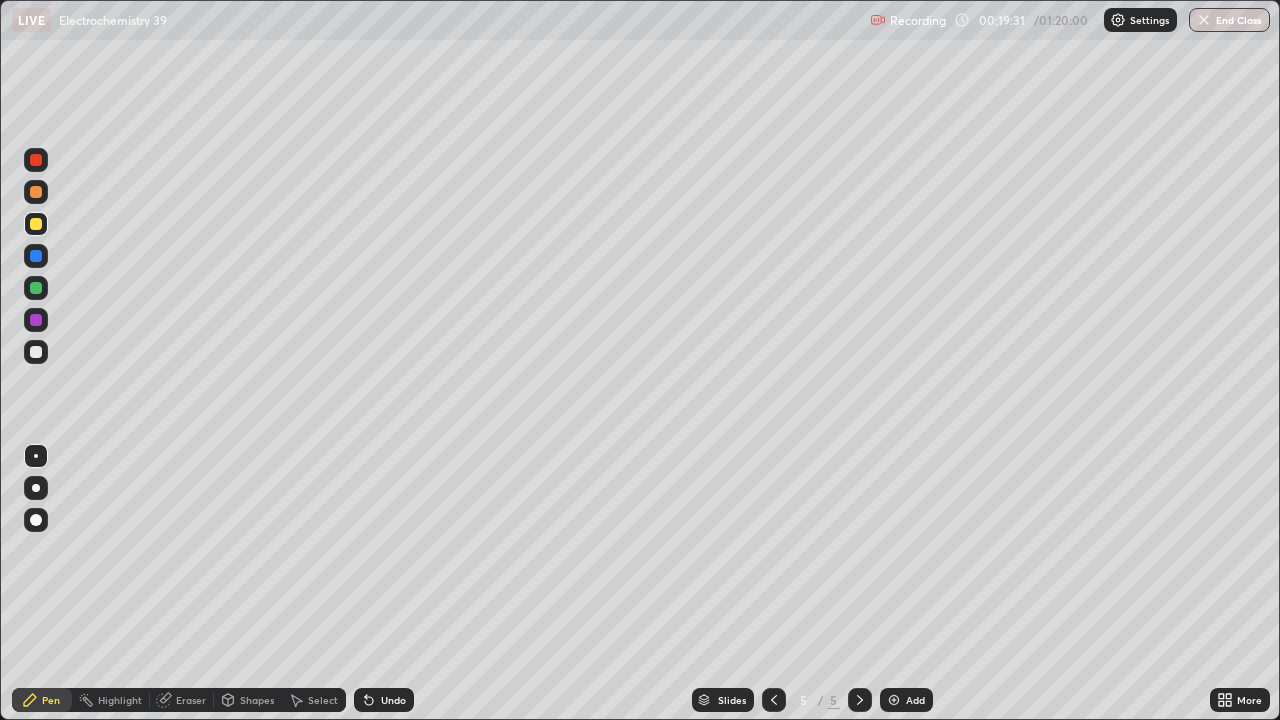 click on "Eraser" at bounding box center (191, 700) 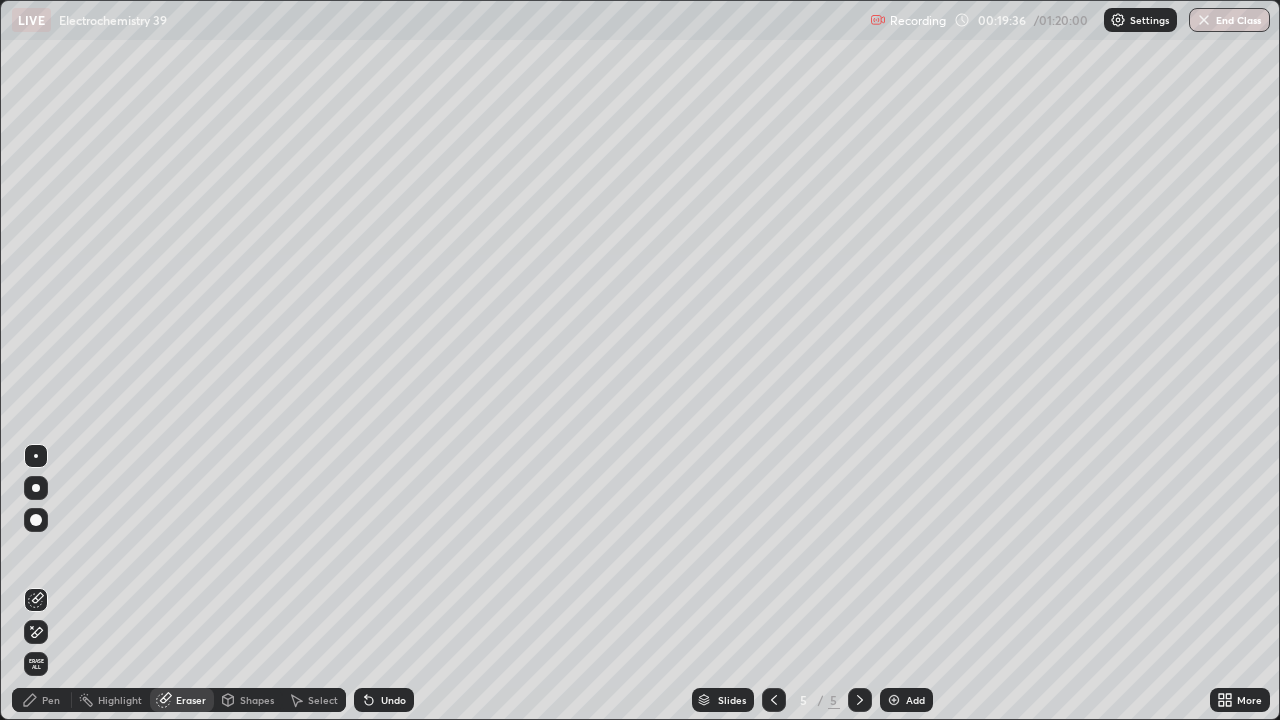 click on "Pen" at bounding box center [51, 700] 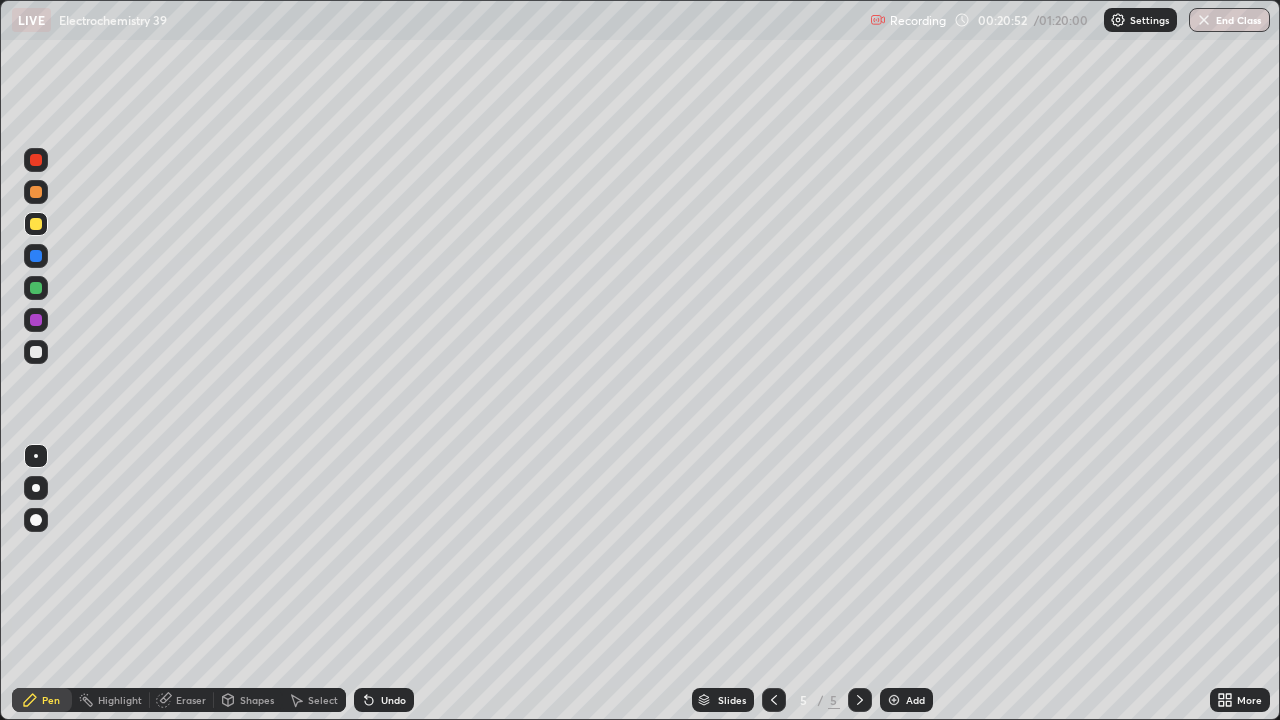 click on "Eraser" at bounding box center (191, 700) 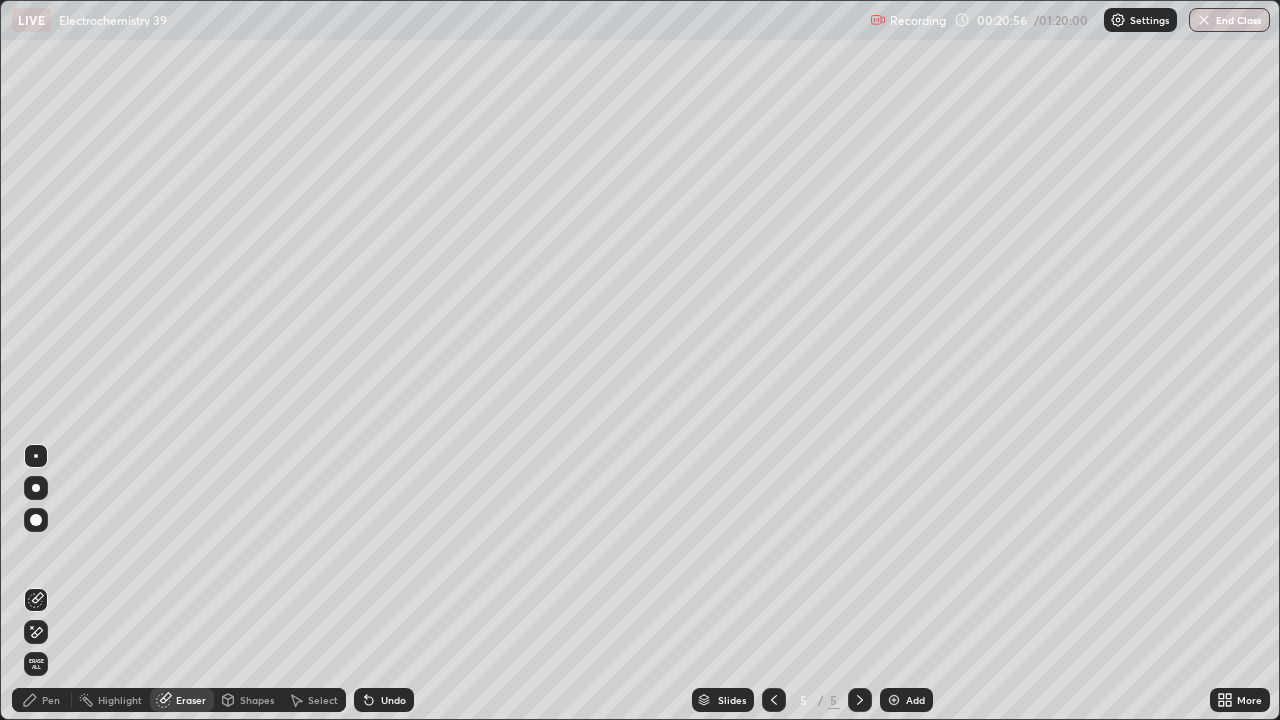 click on "Pen" at bounding box center [51, 700] 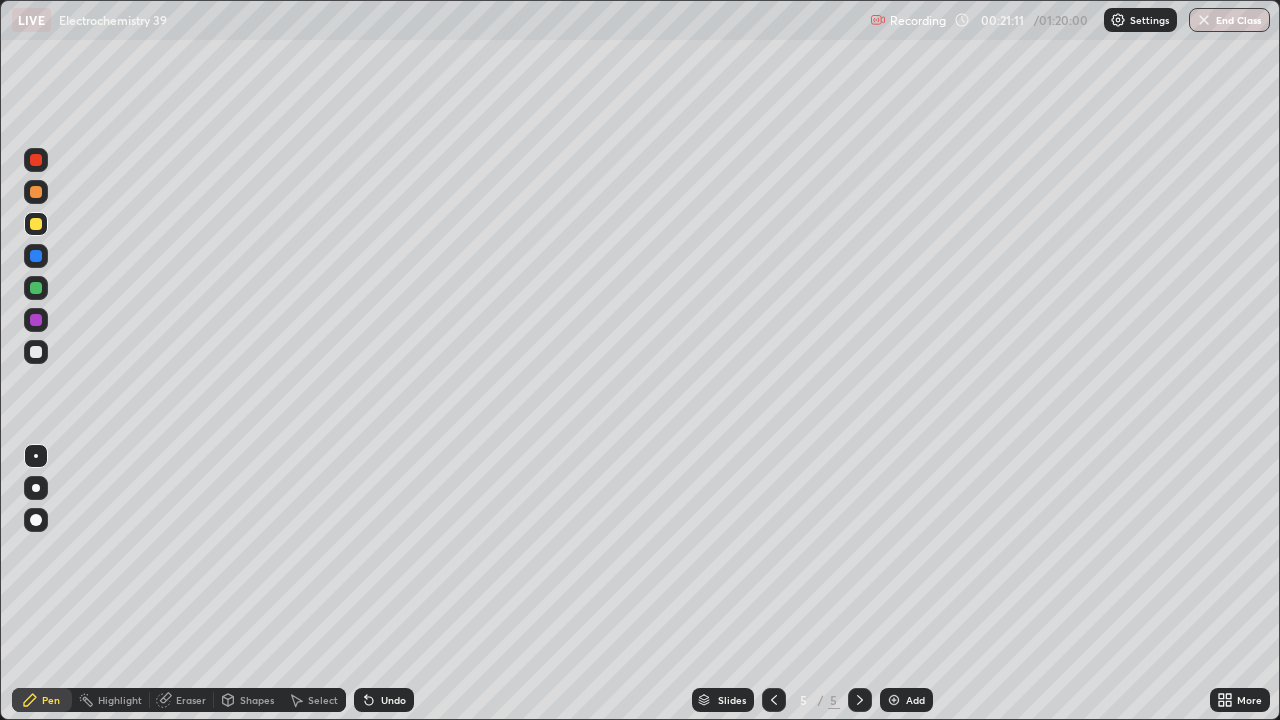click on "Eraser" at bounding box center [191, 700] 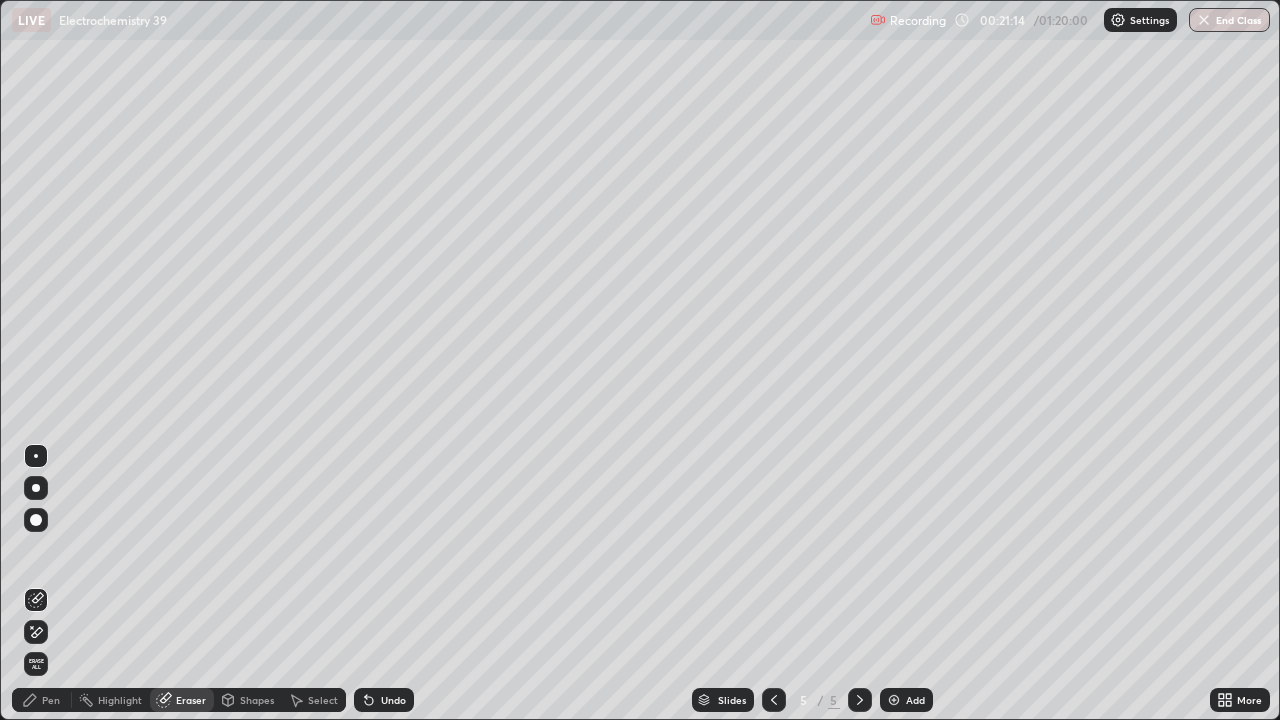 click on "Pen" at bounding box center (42, 700) 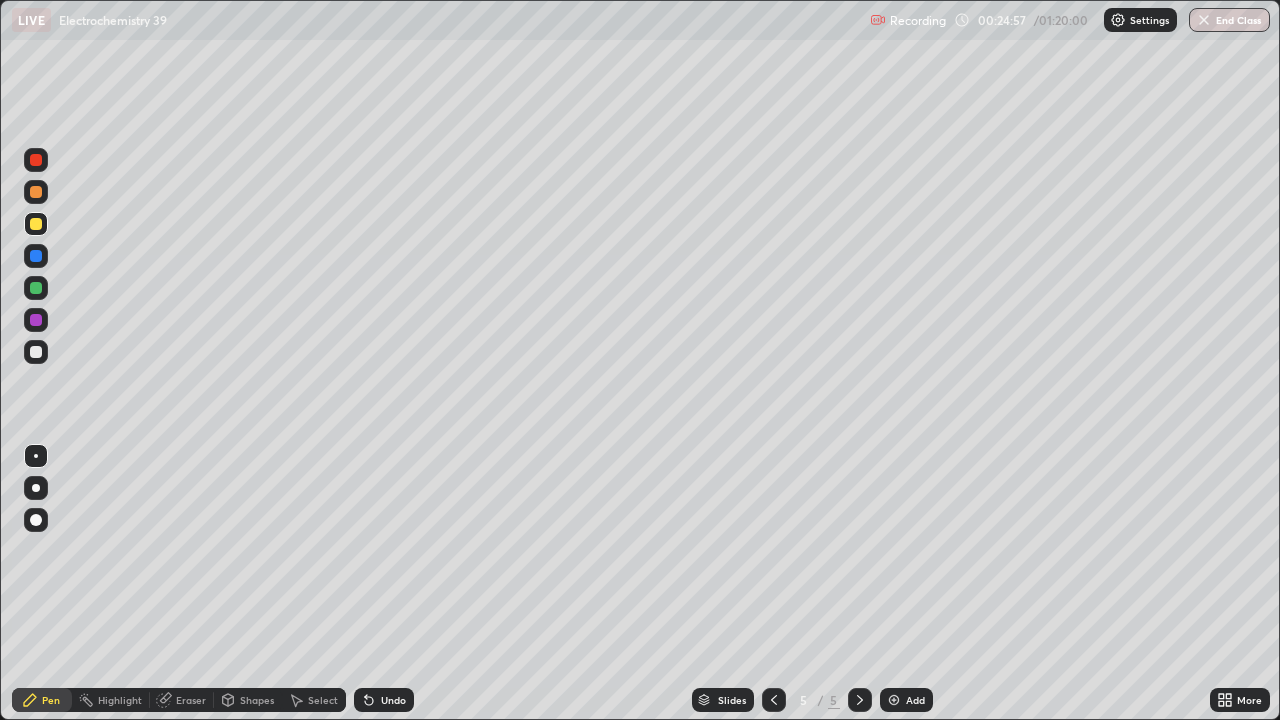 click at bounding box center [36, 352] 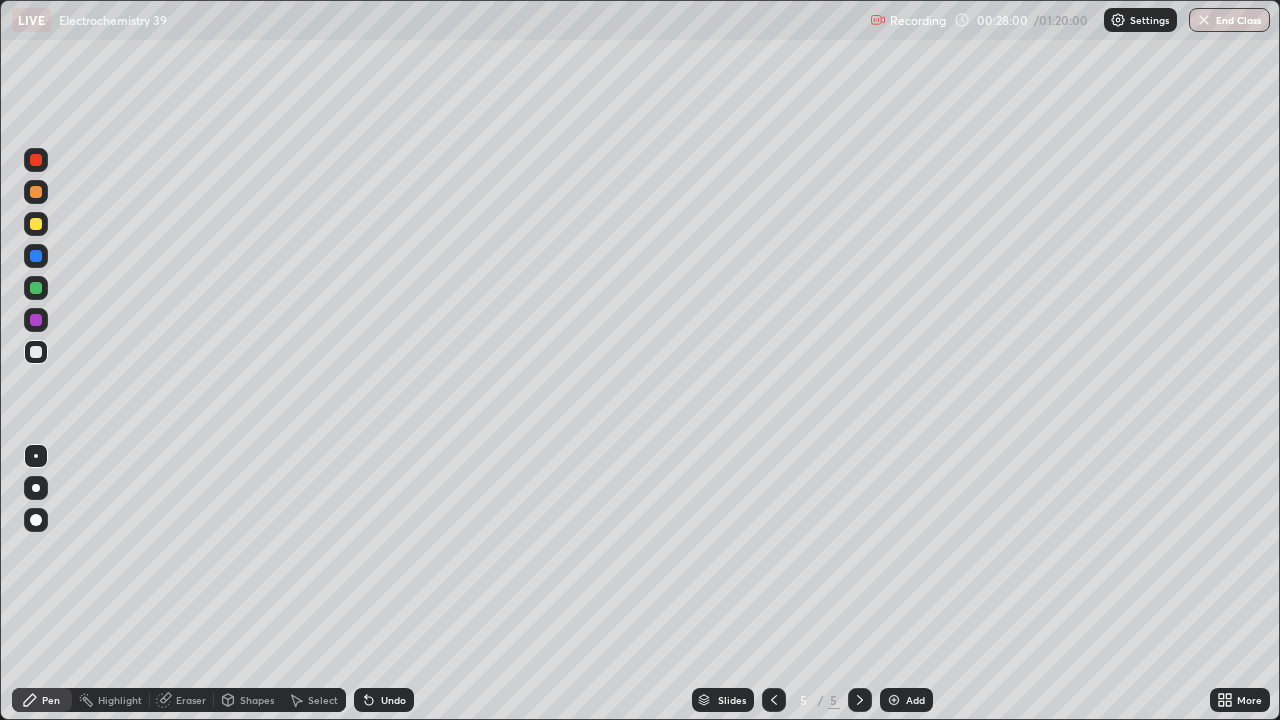 click 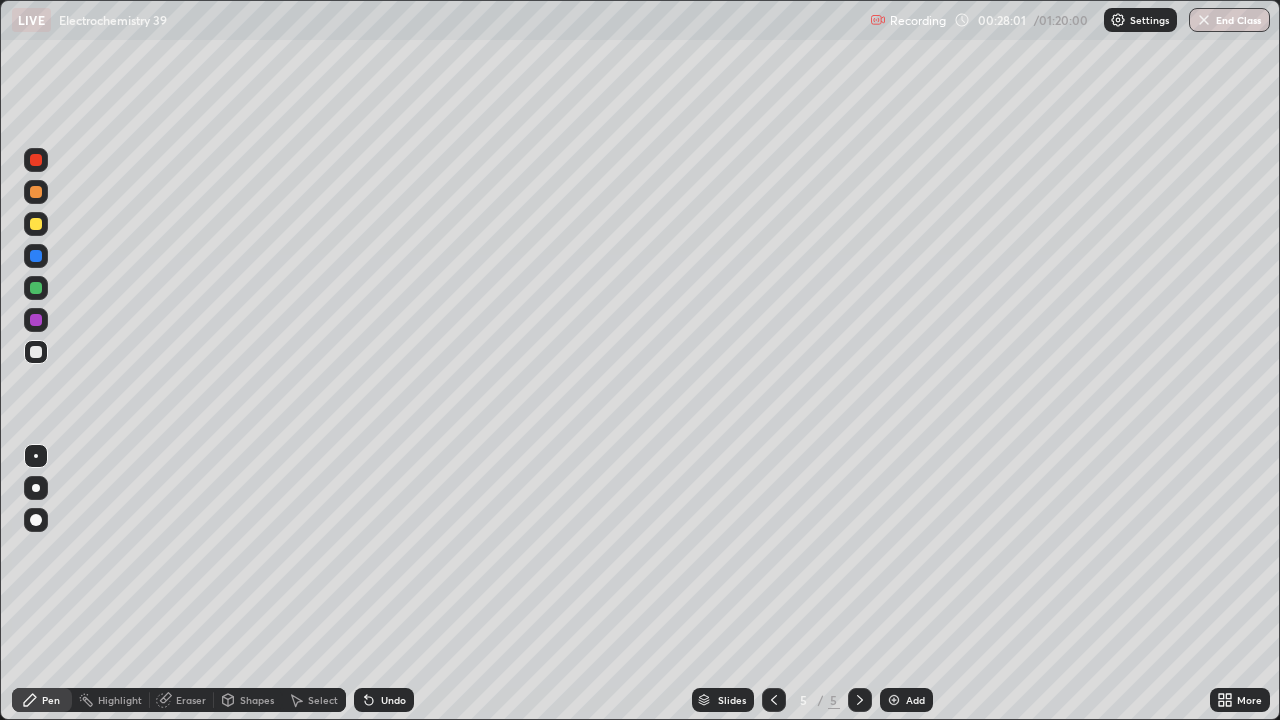 click on "Add" at bounding box center (906, 700) 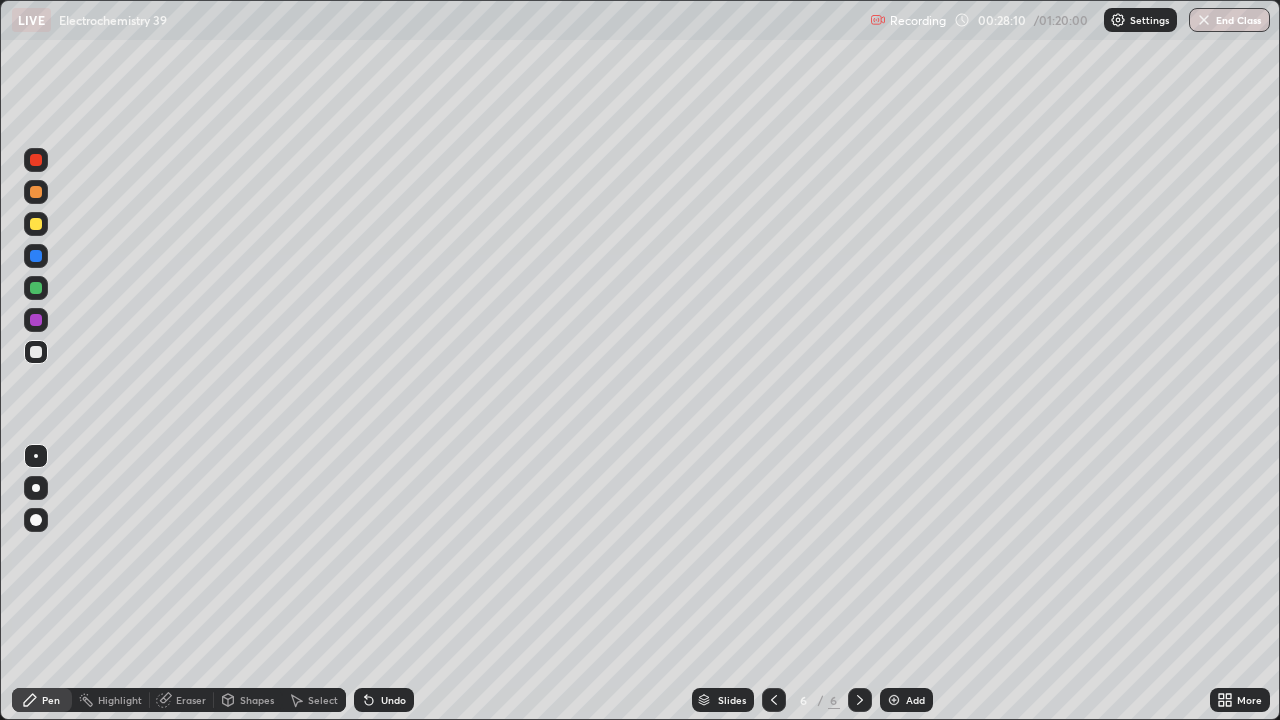 click on "Undo" at bounding box center [393, 700] 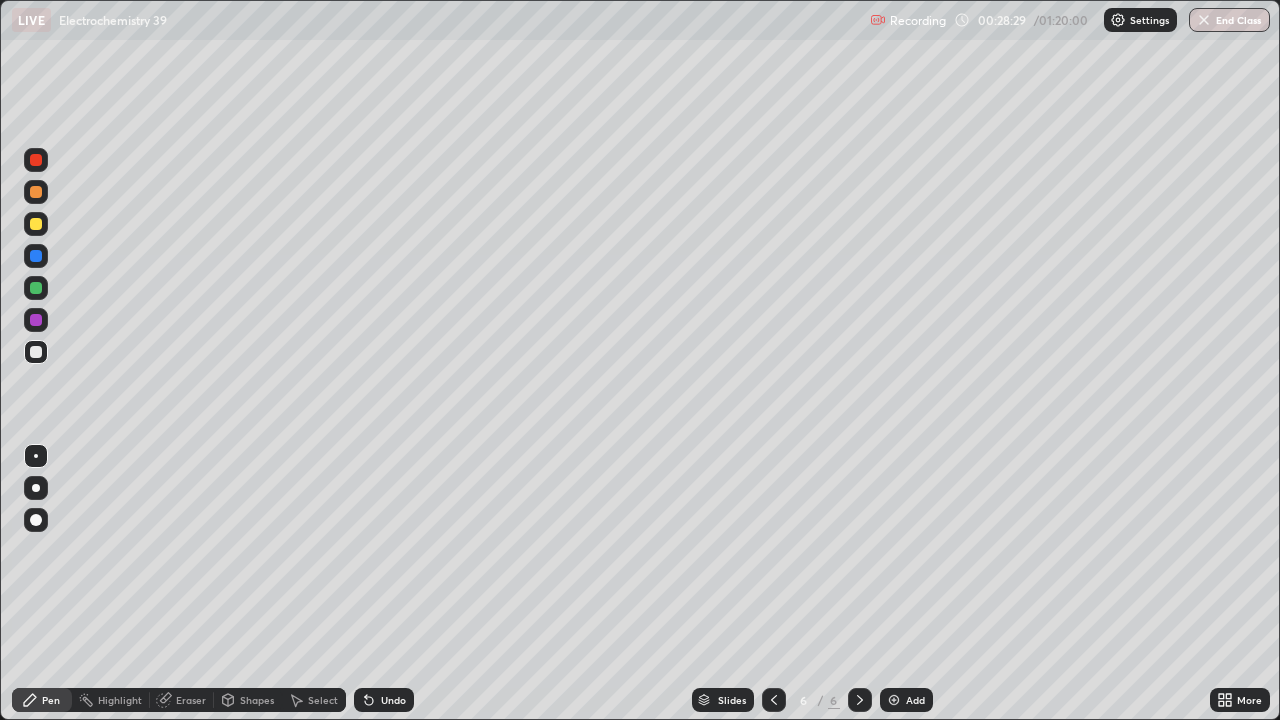 click on "Undo" at bounding box center (393, 700) 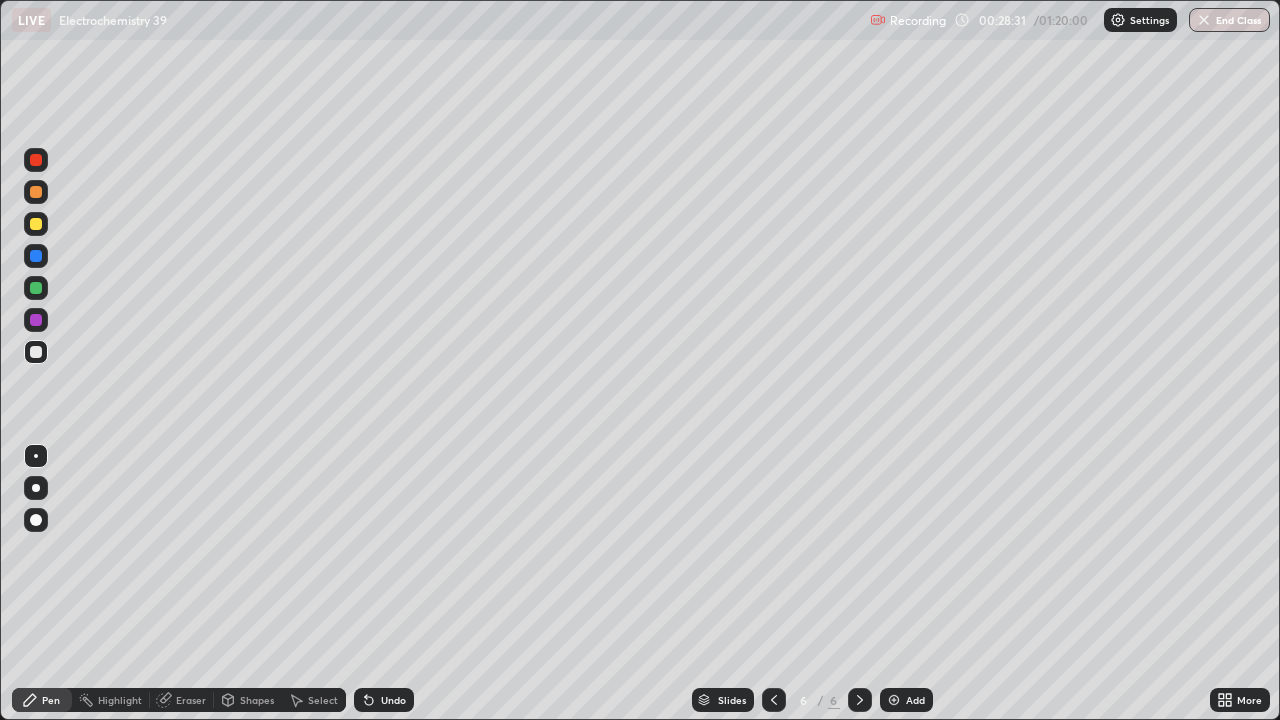 click on "Undo" at bounding box center [393, 700] 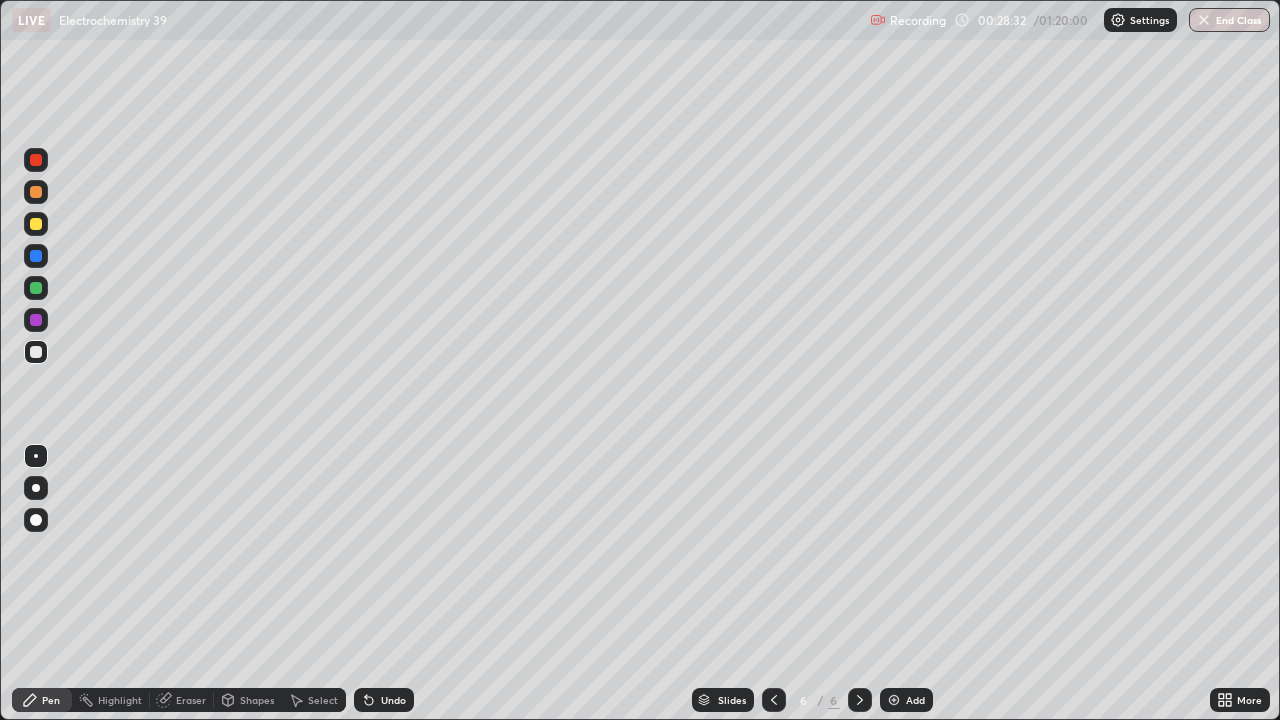 click on "Undo" at bounding box center [393, 700] 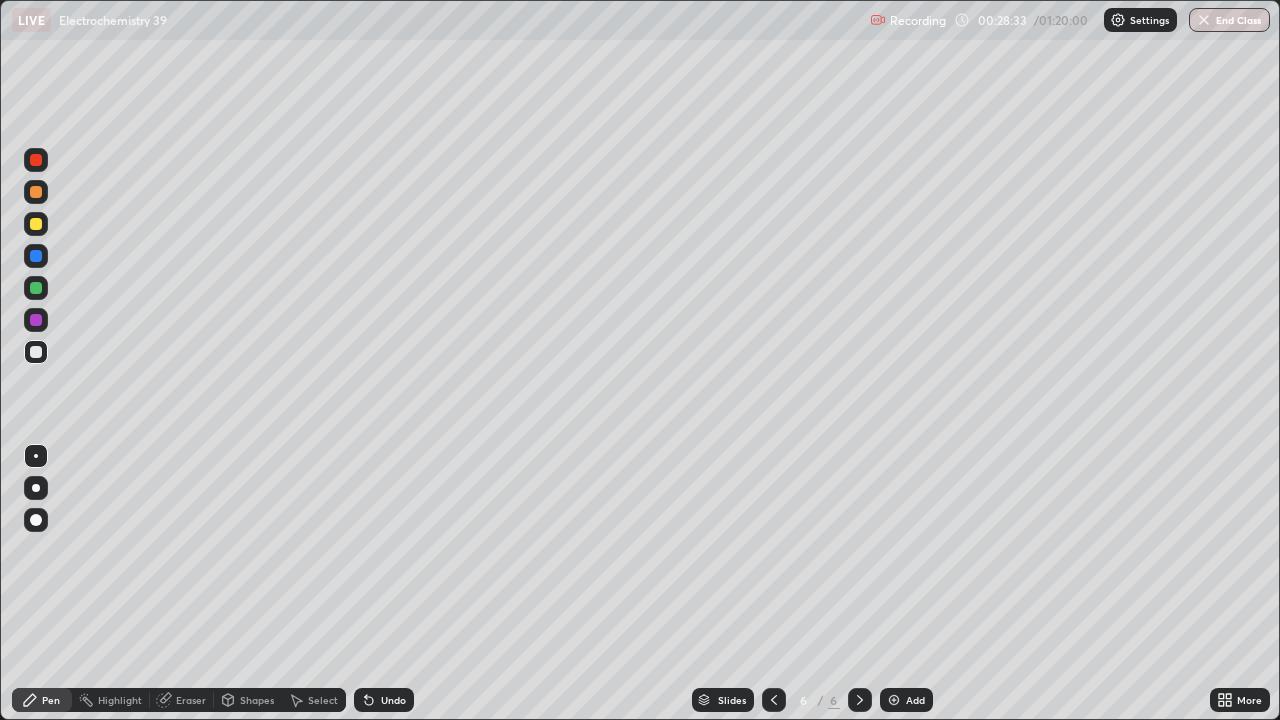 click on "Undo" at bounding box center (393, 700) 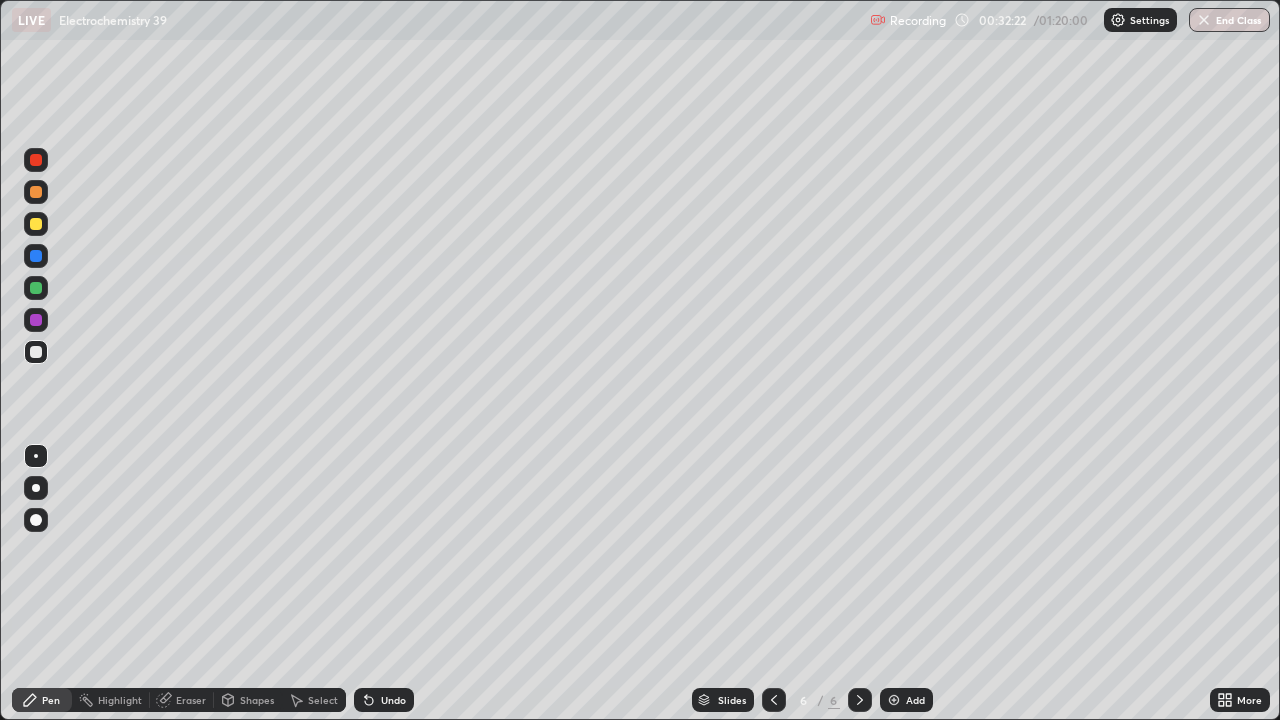 click 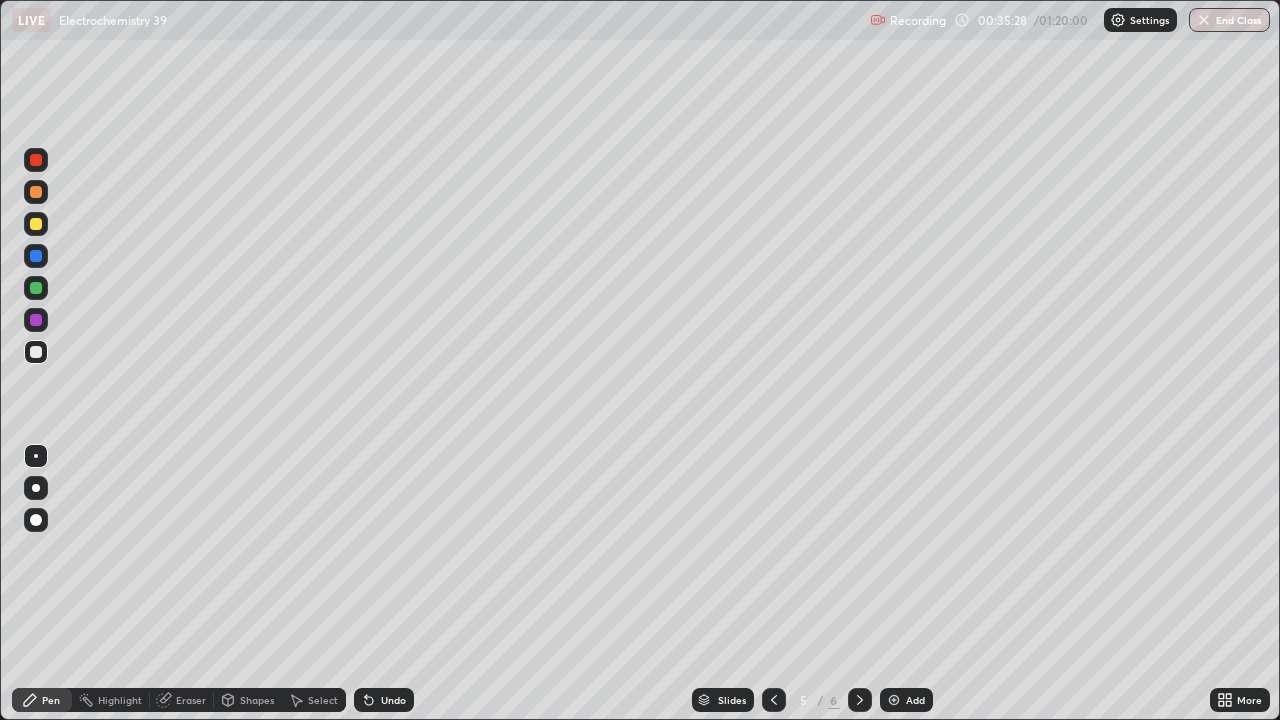 click on "Eraser" at bounding box center (191, 700) 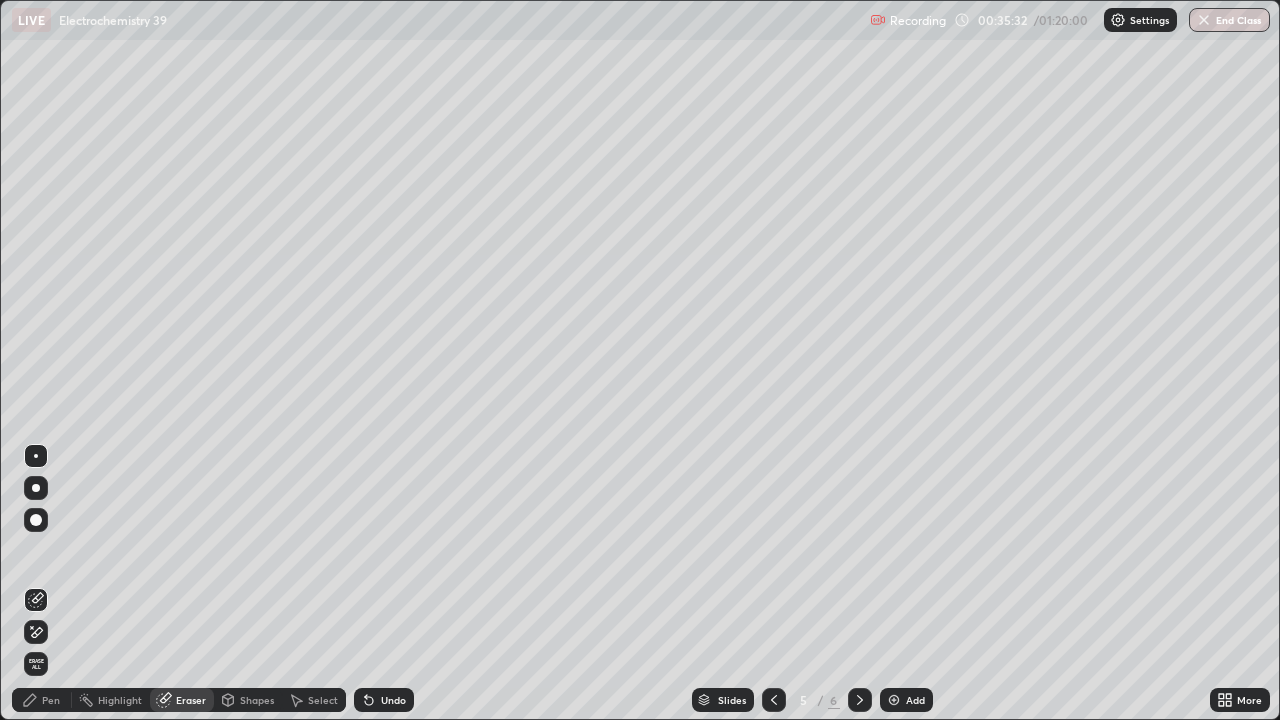 click on "Pen" at bounding box center (42, 700) 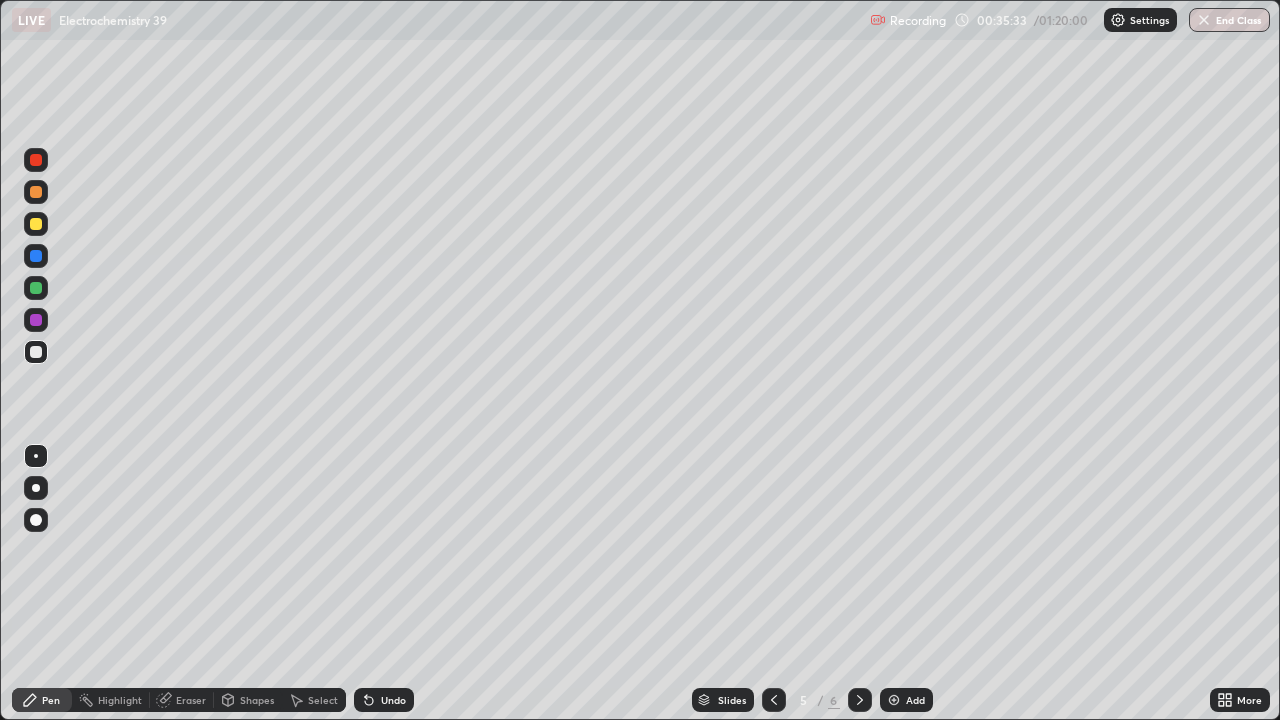 click at bounding box center [36, 352] 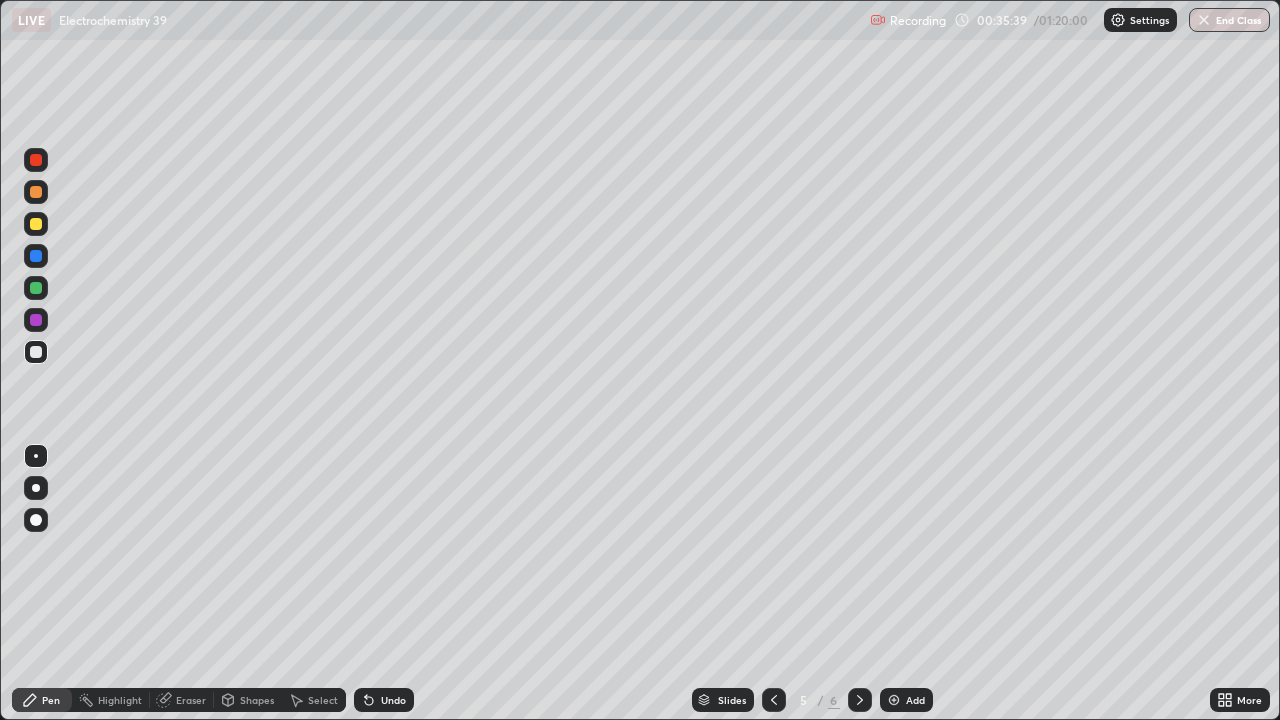 click at bounding box center [36, 256] 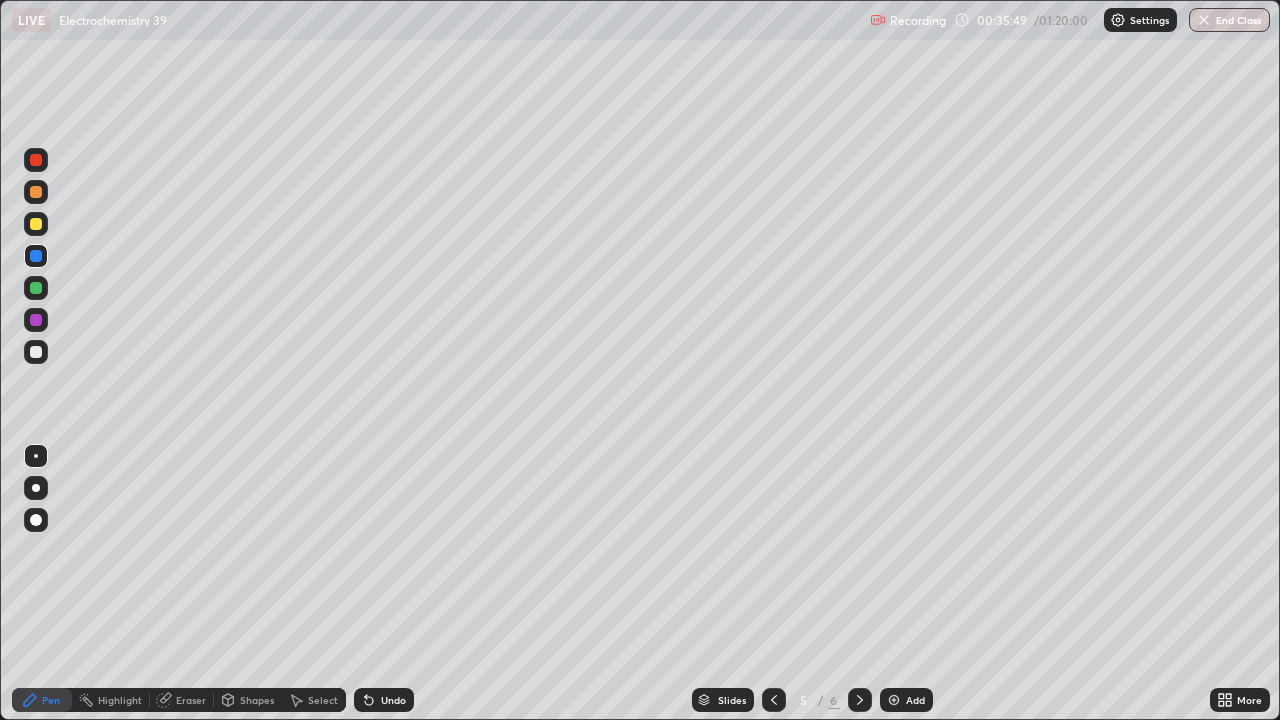 click at bounding box center [36, 288] 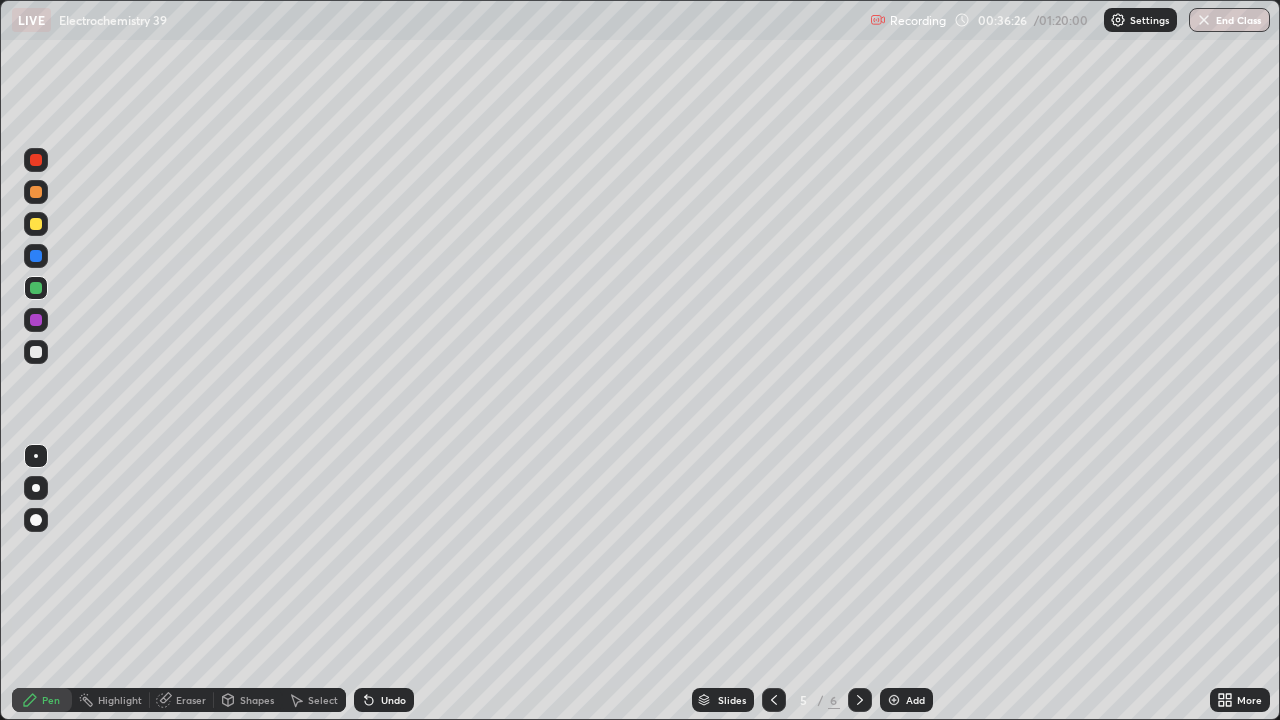 click at bounding box center [36, 352] 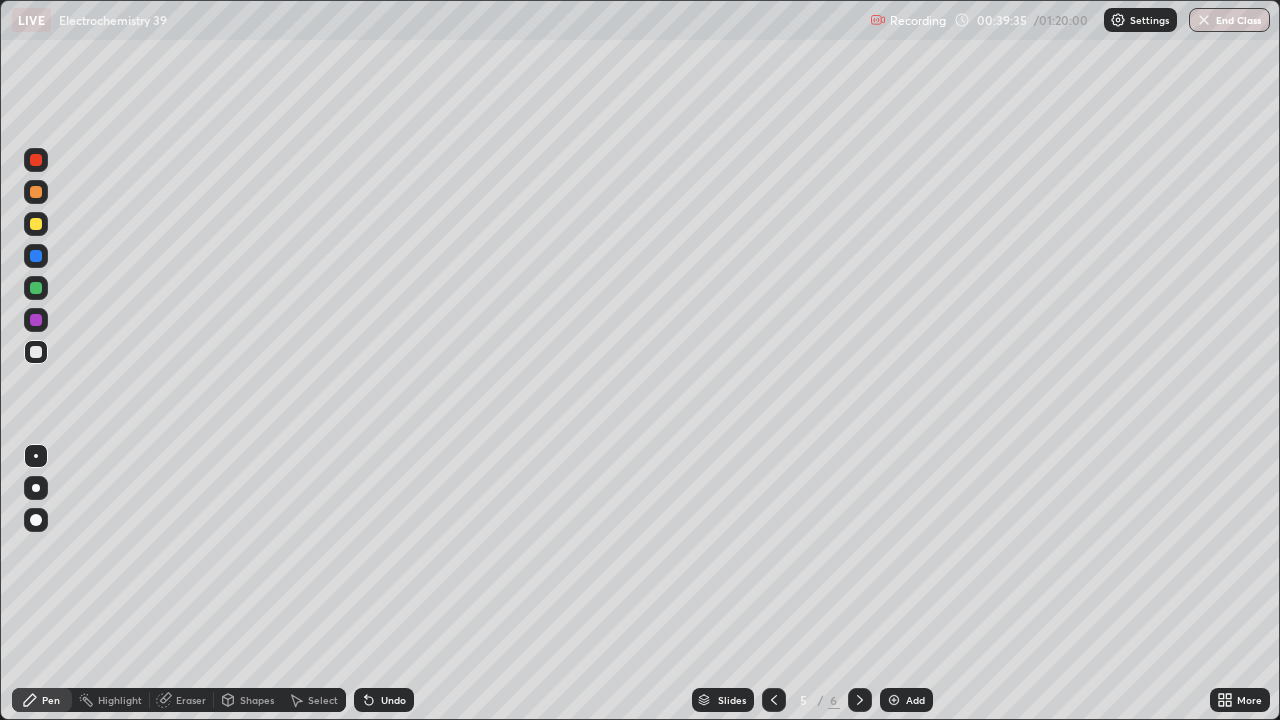 click 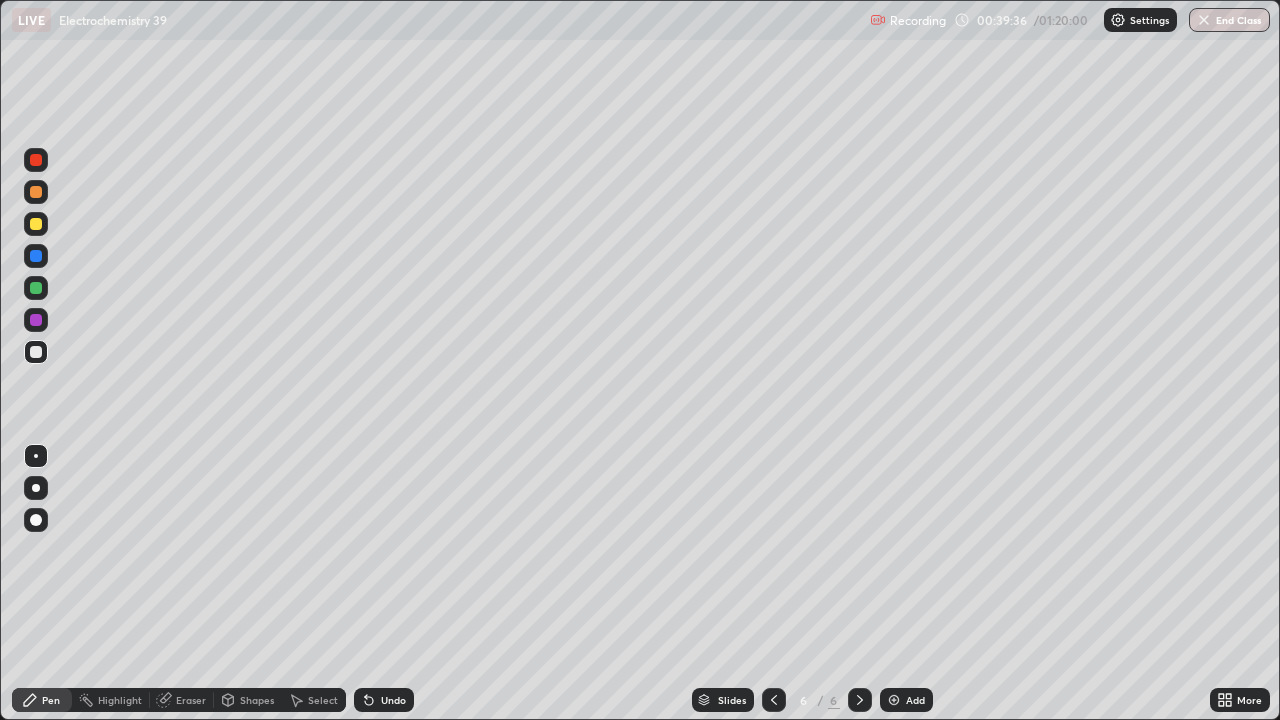 click on "Add" at bounding box center [915, 700] 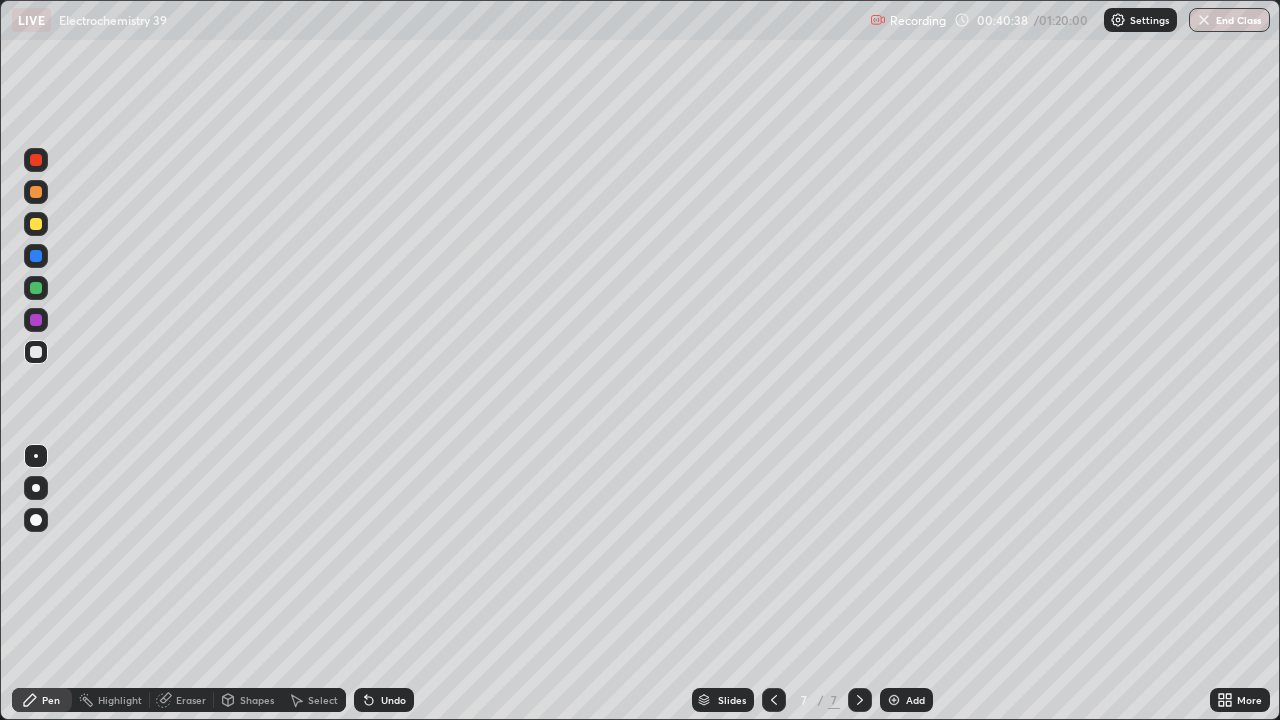 click at bounding box center (36, 224) 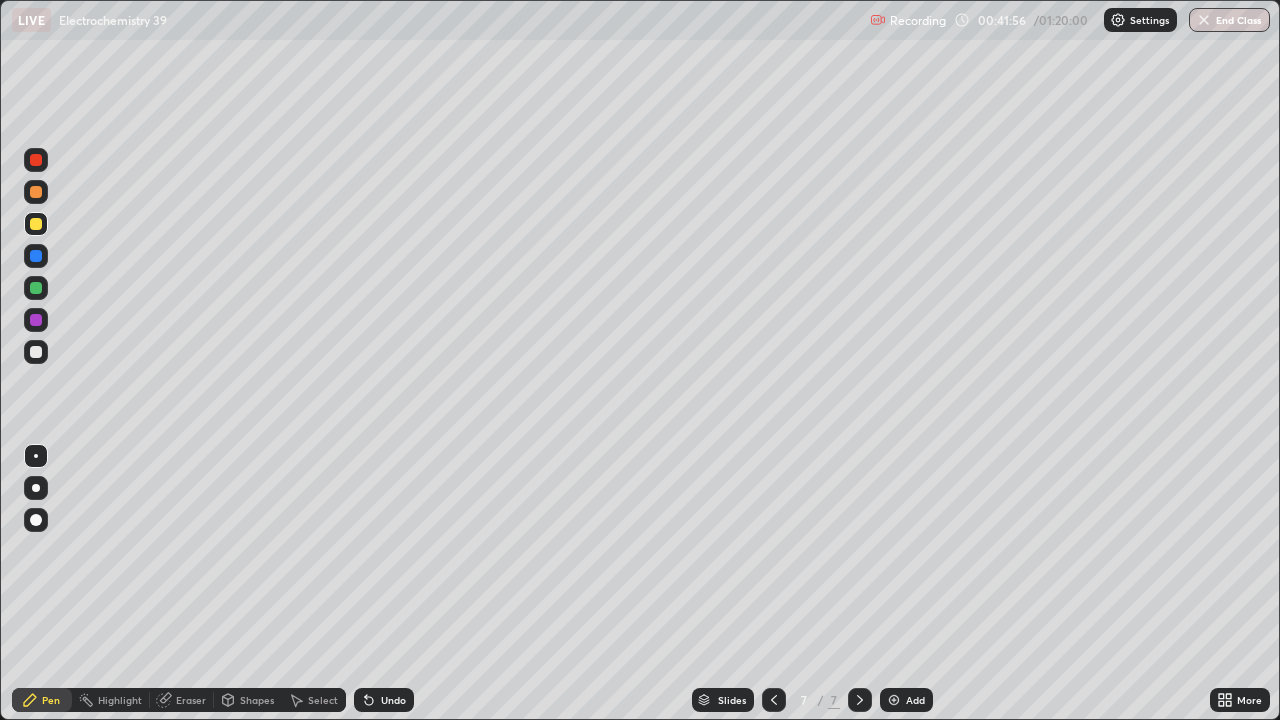 click at bounding box center [36, 352] 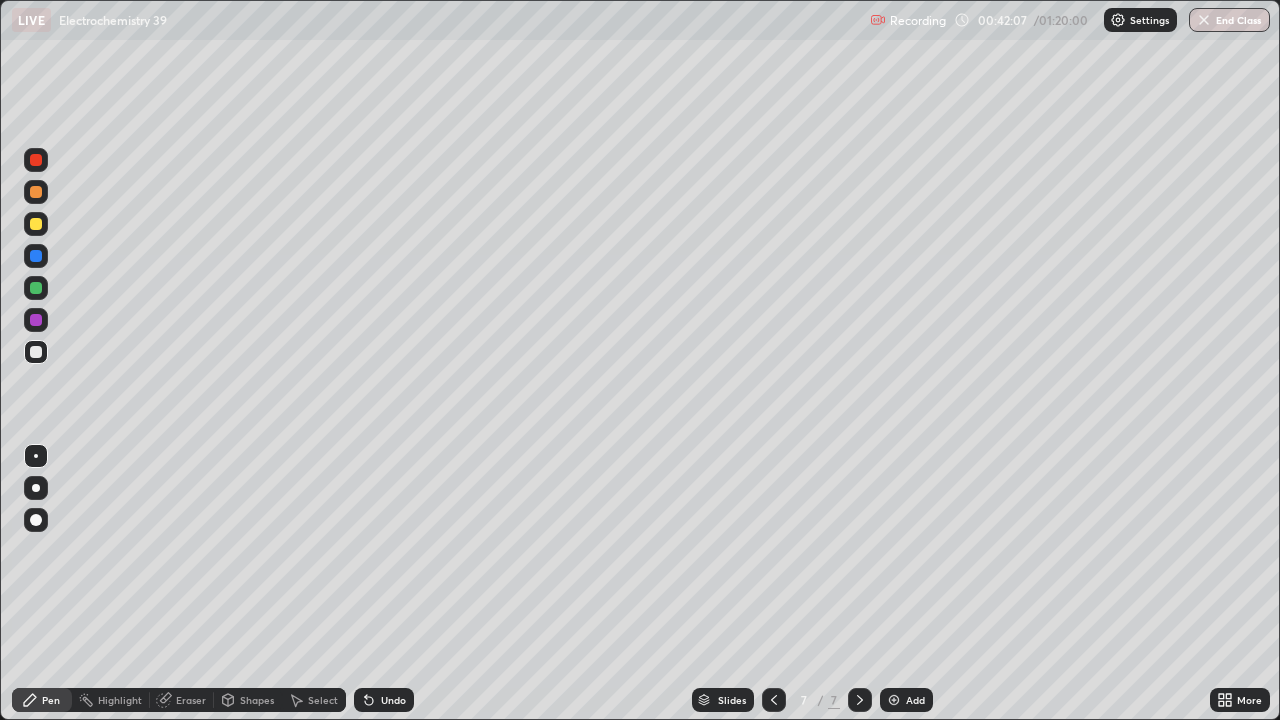 click on "Undo" at bounding box center [393, 700] 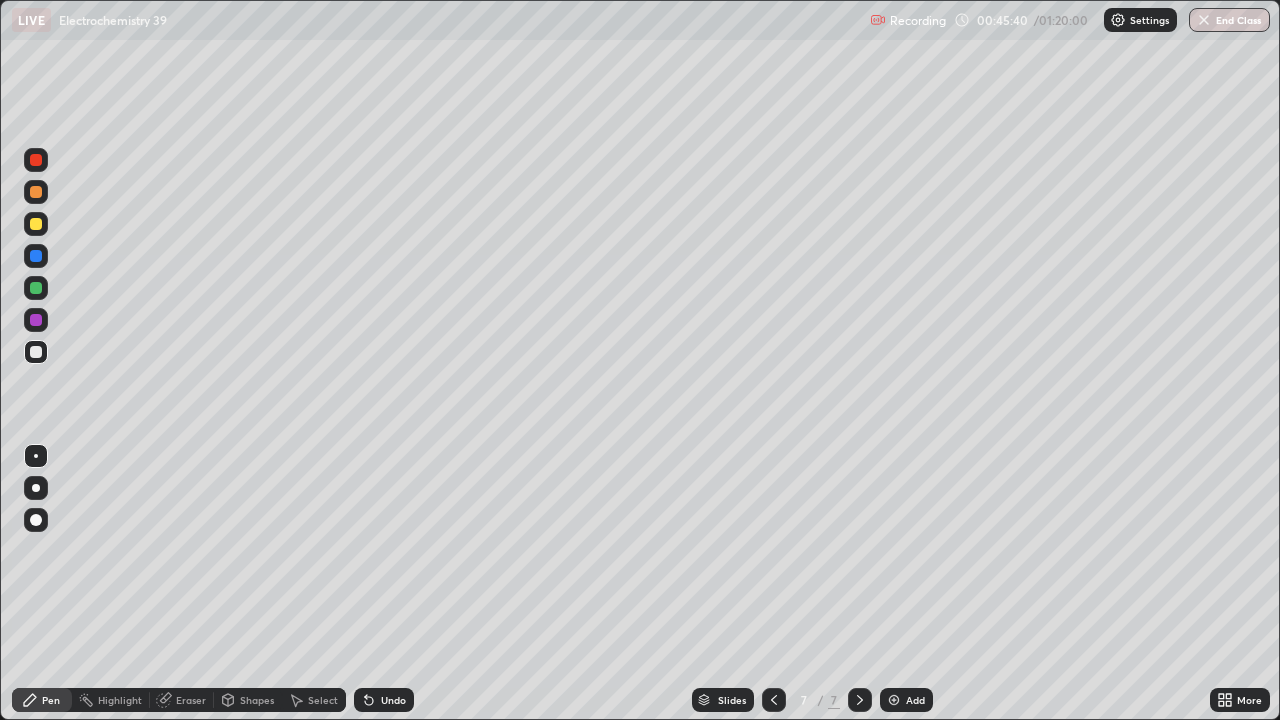 click 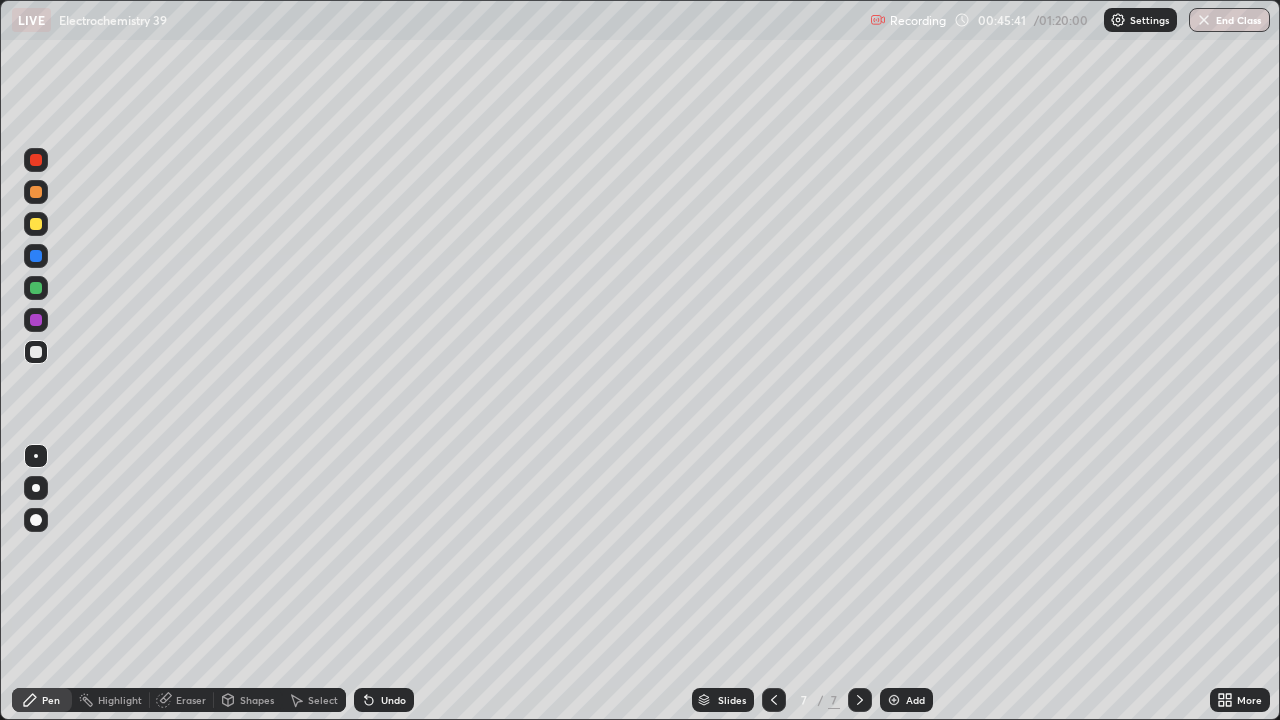 click on "Add" at bounding box center [915, 700] 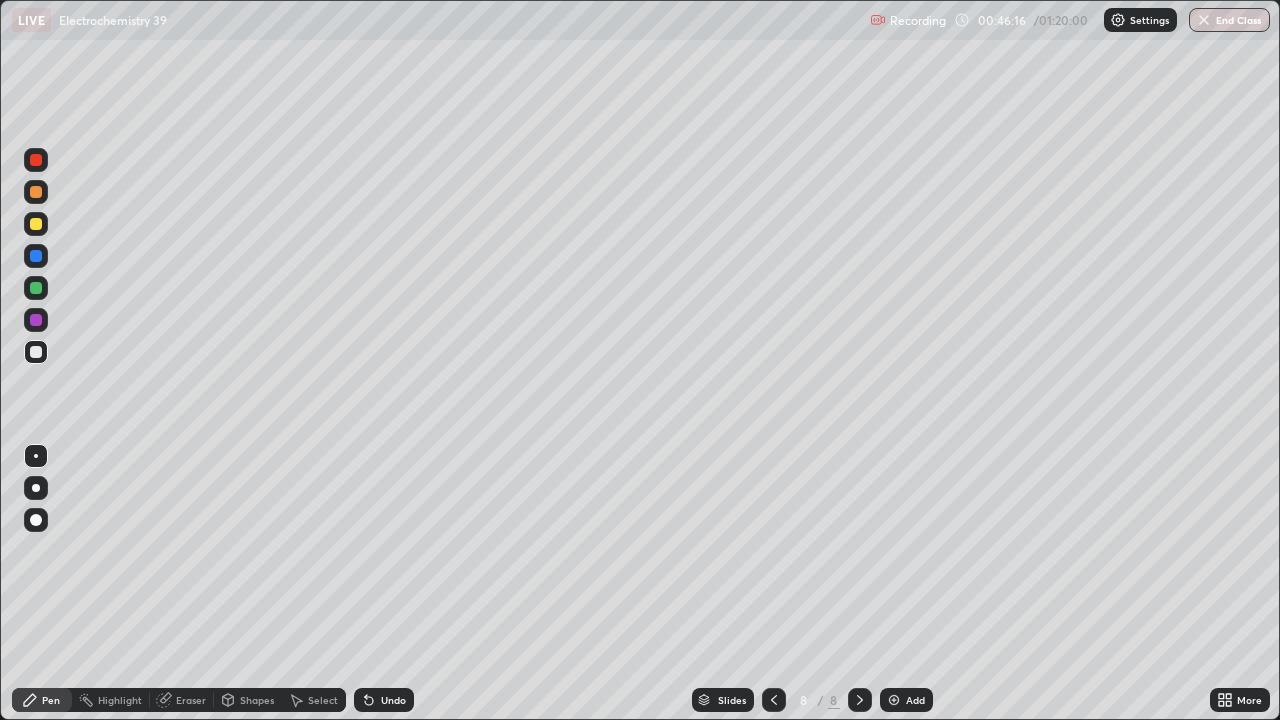 click on "Undo" at bounding box center (393, 700) 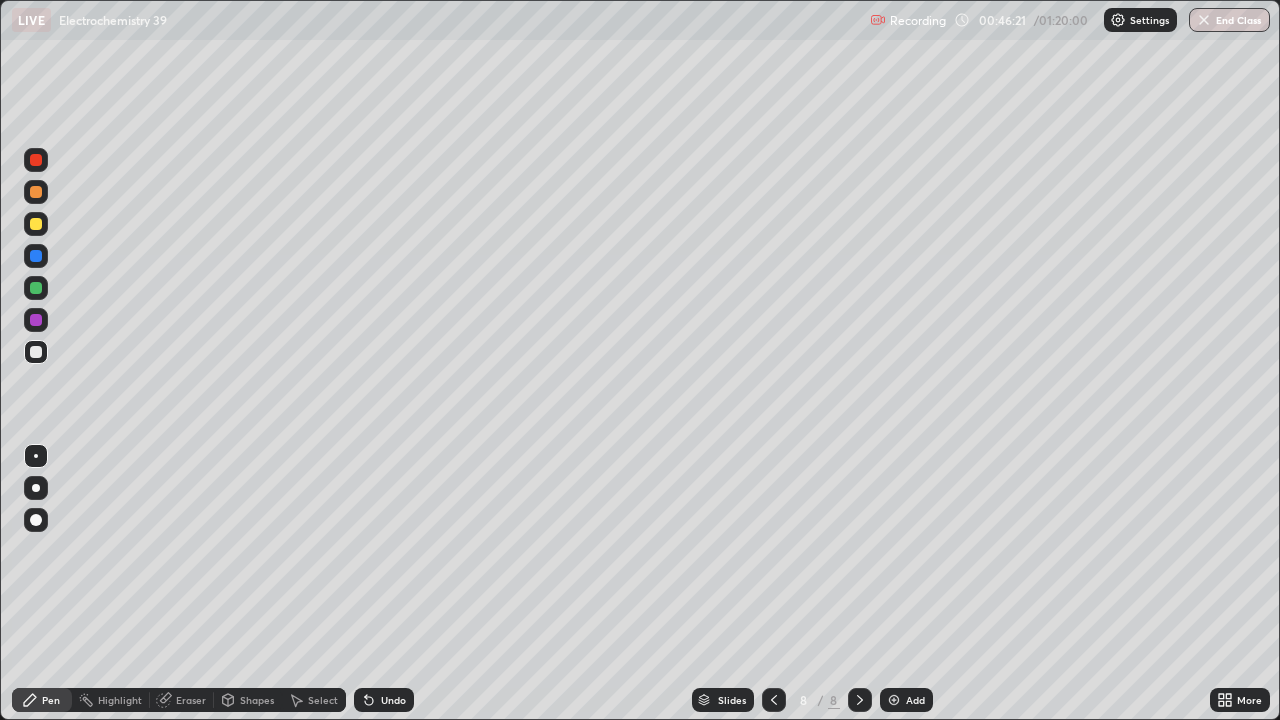 click on "Eraser" at bounding box center (191, 700) 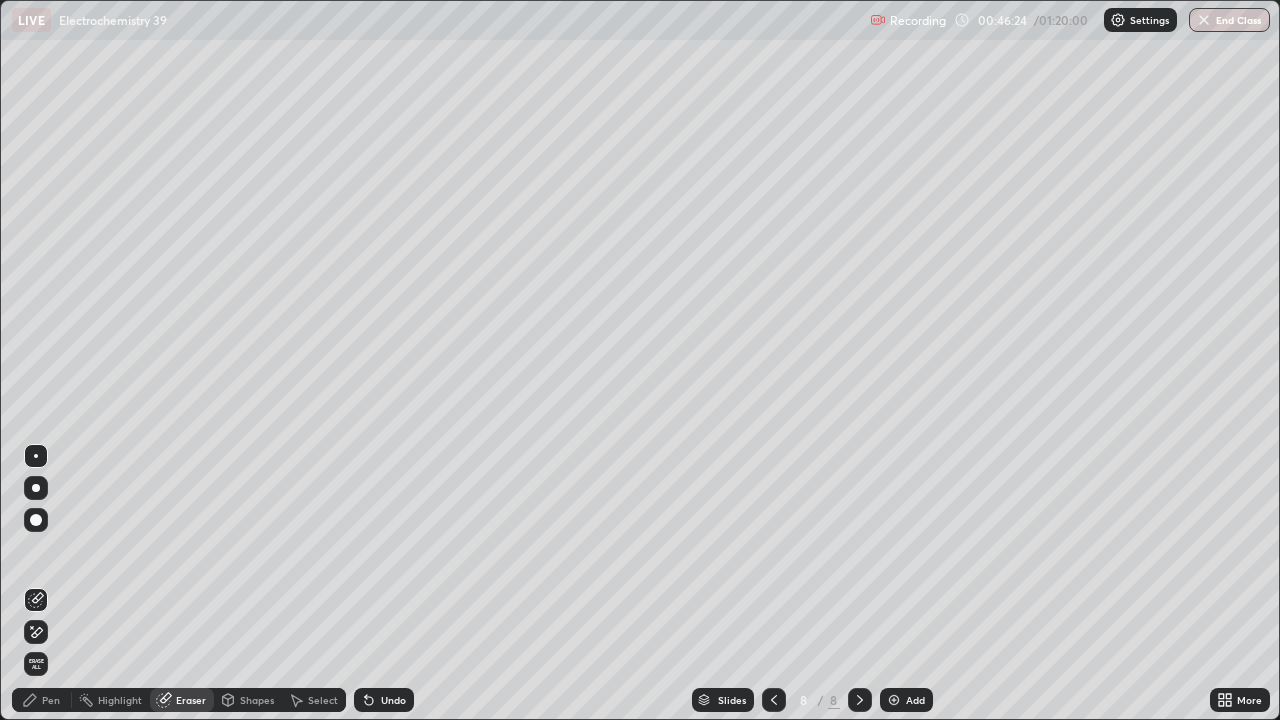 click on "Pen" at bounding box center (51, 700) 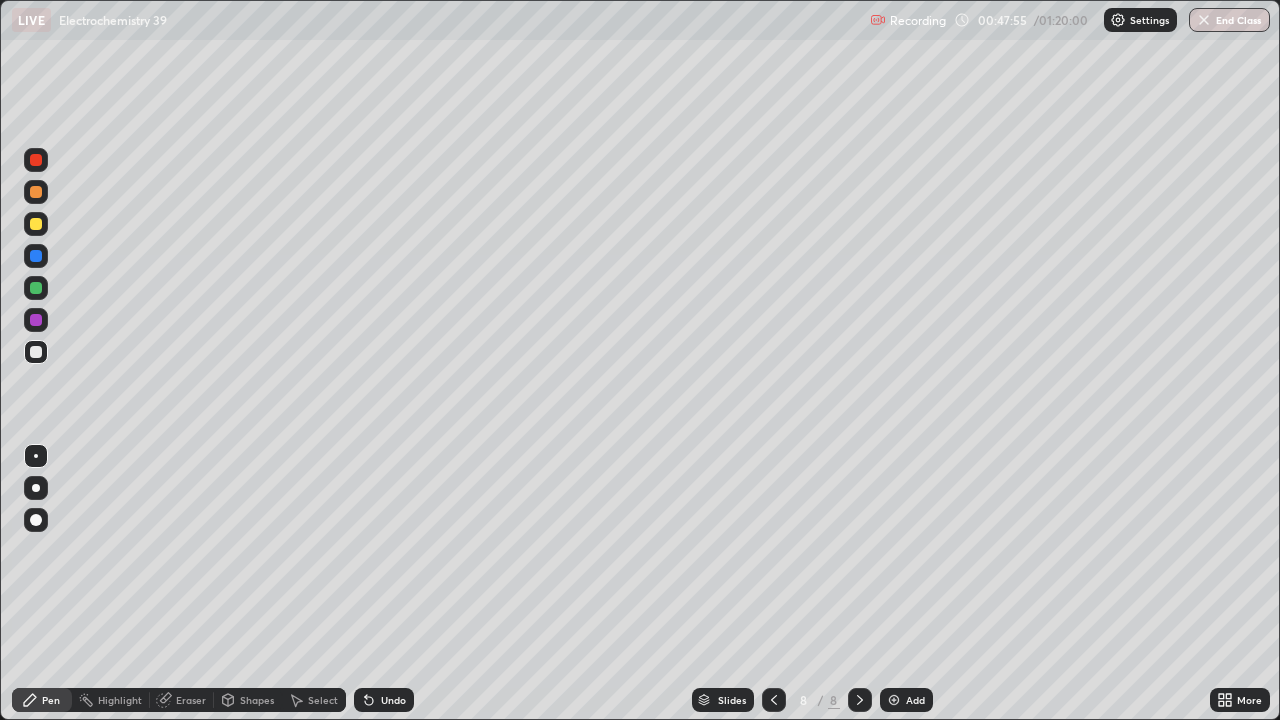 click at bounding box center [36, 224] 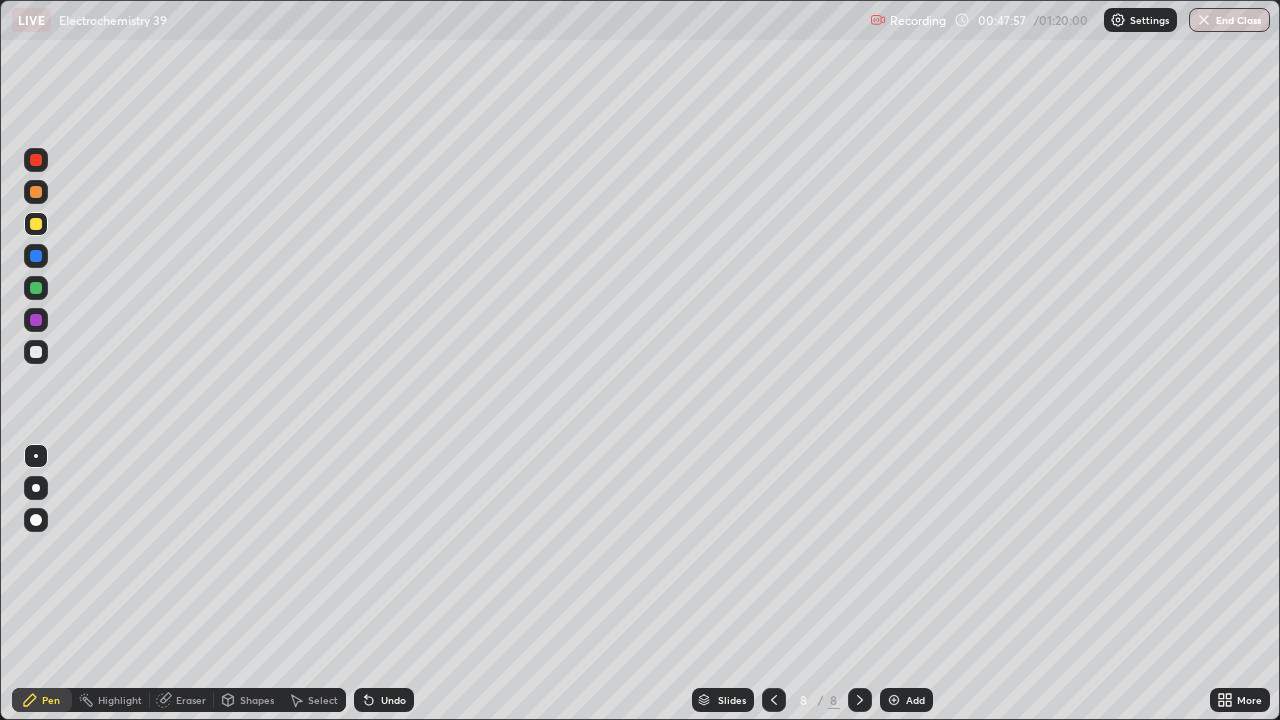 click at bounding box center (36, 352) 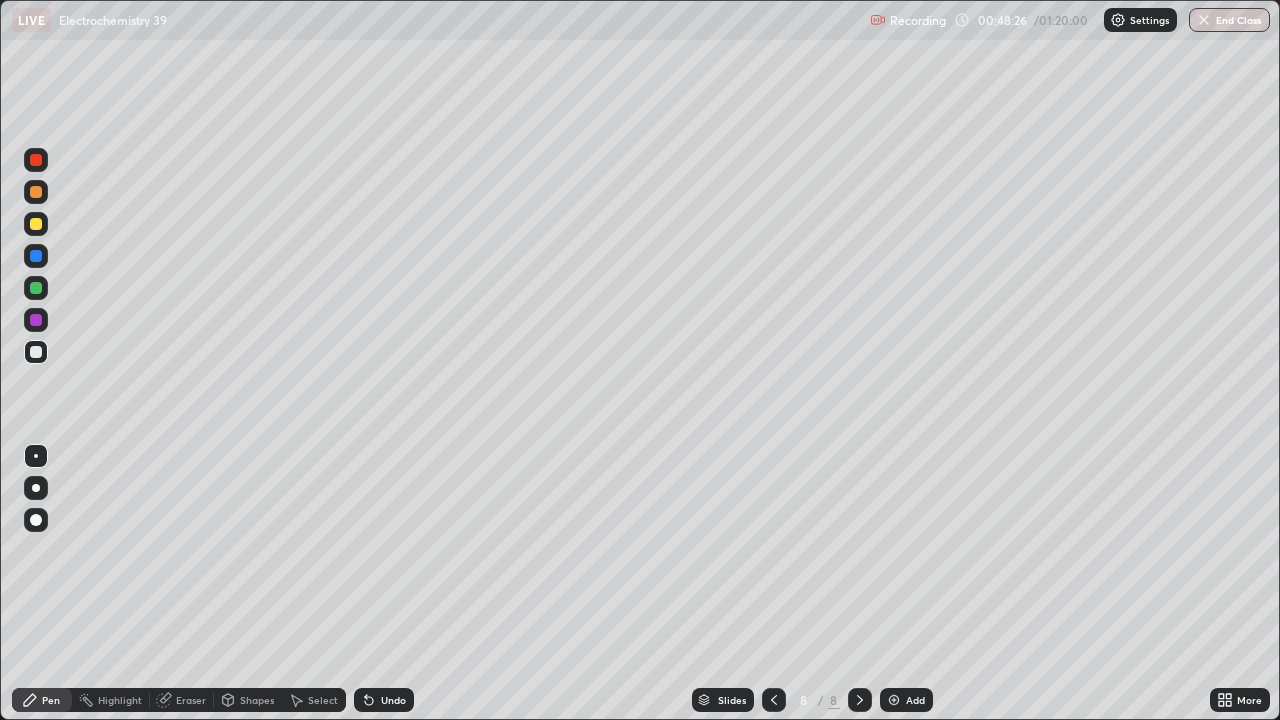 click at bounding box center [36, 224] 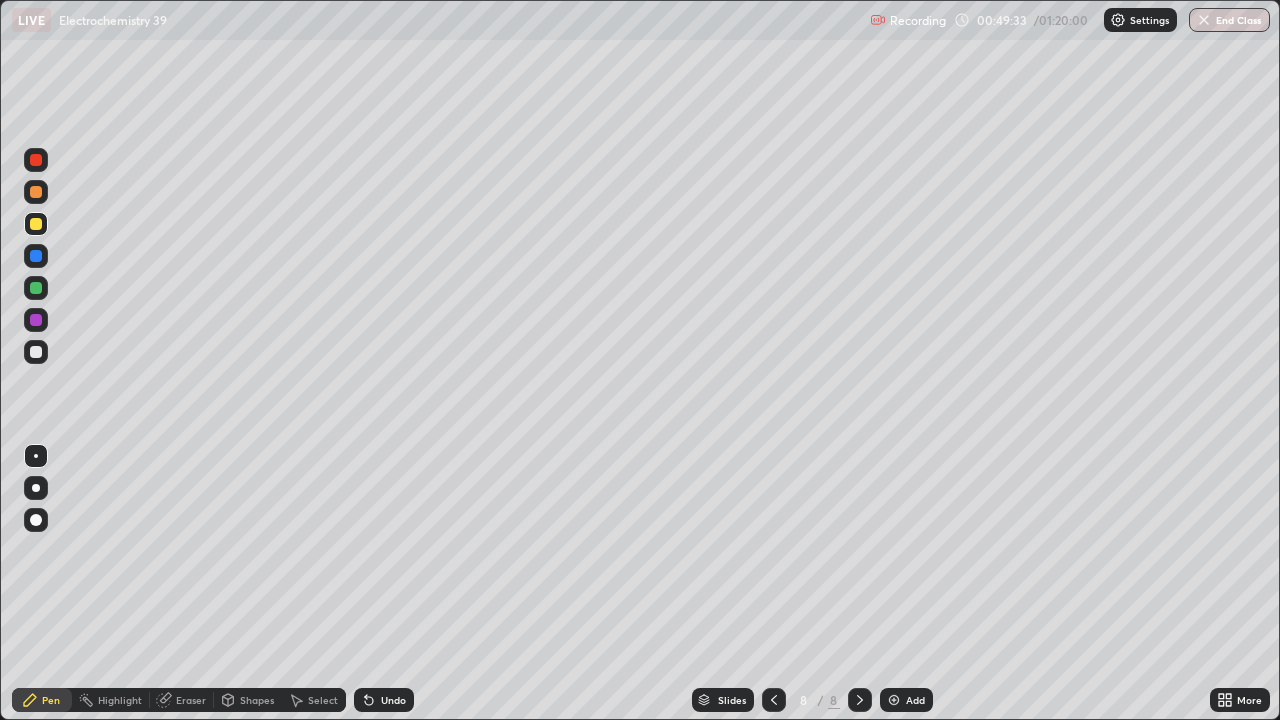 click on "Undo" at bounding box center (393, 700) 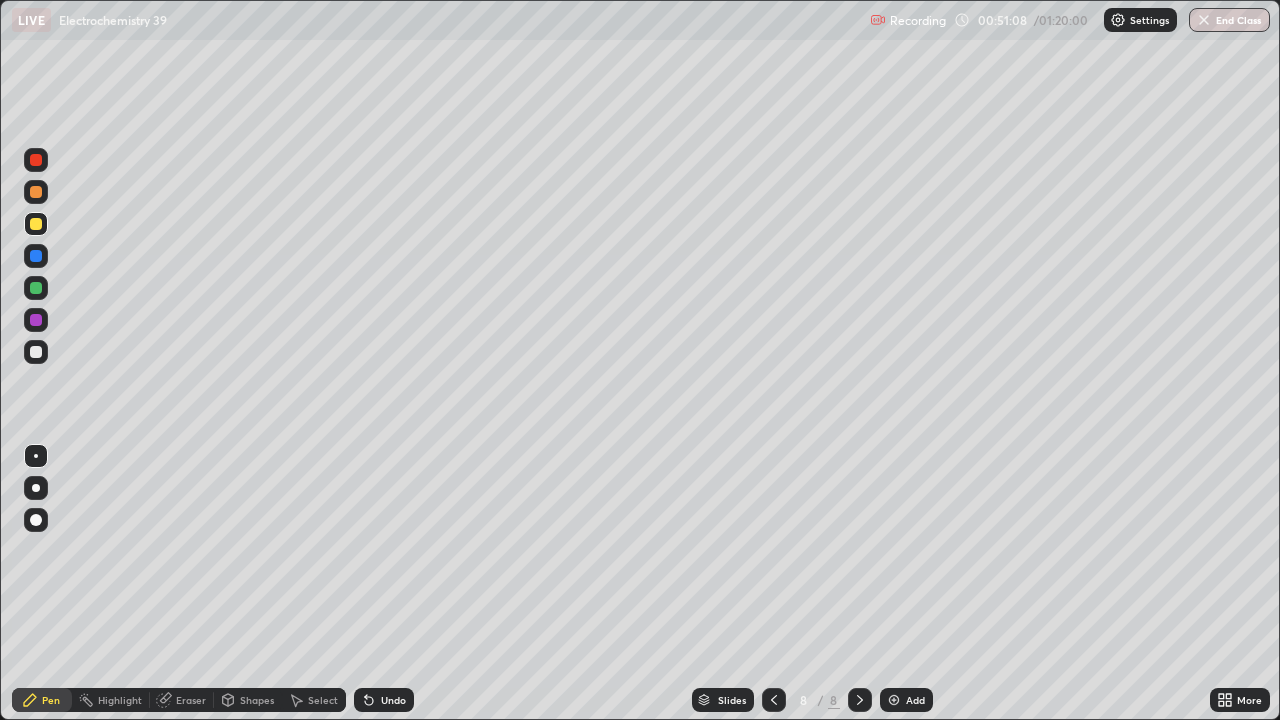 click 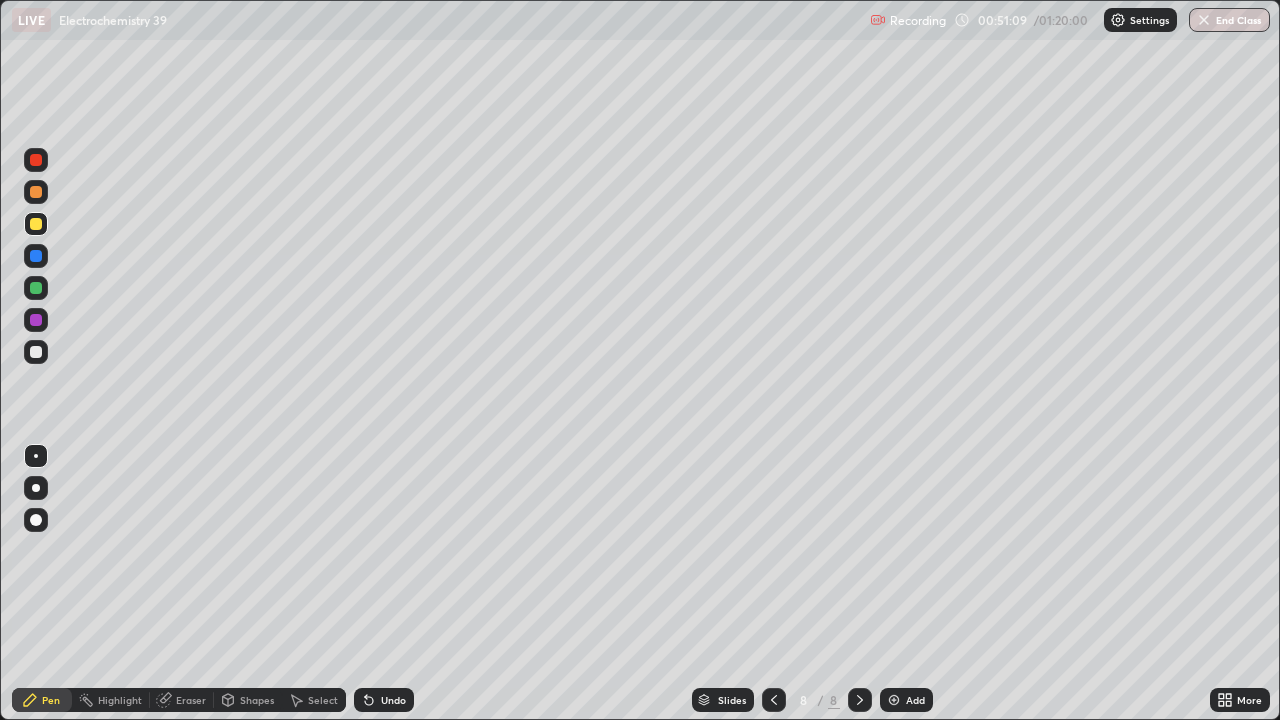 click 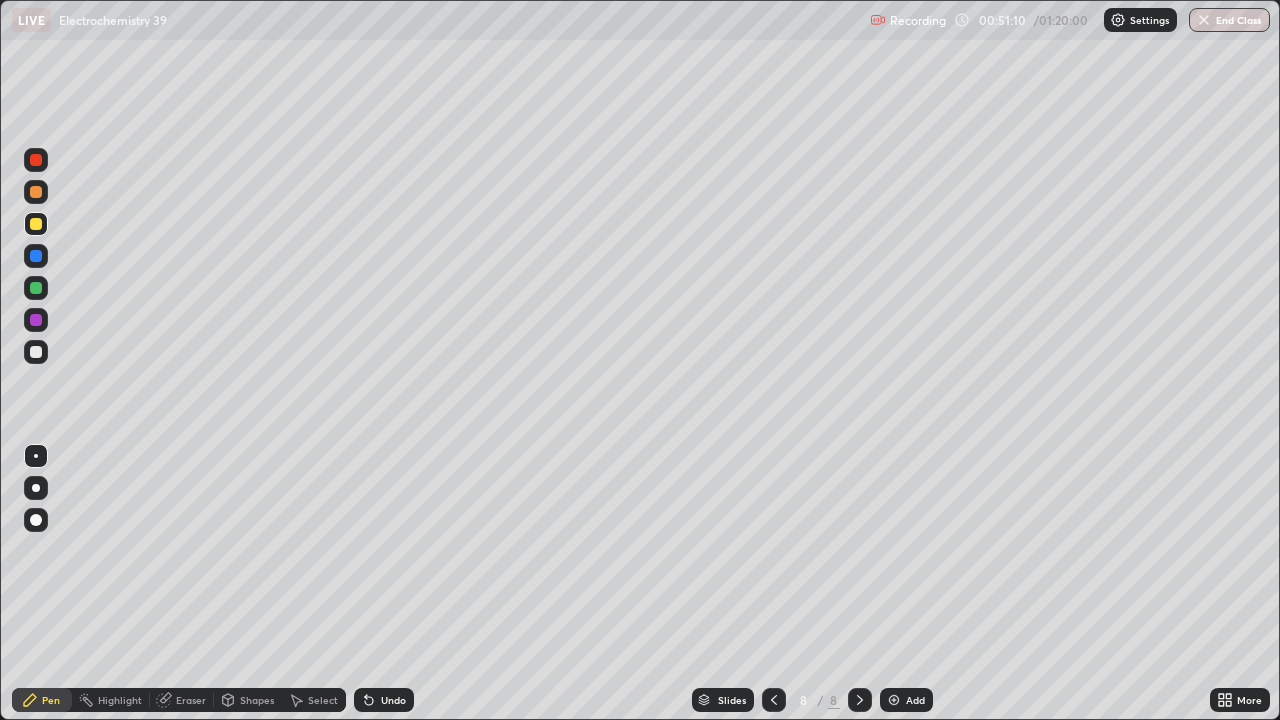 click on "Add" at bounding box center [915, 700] 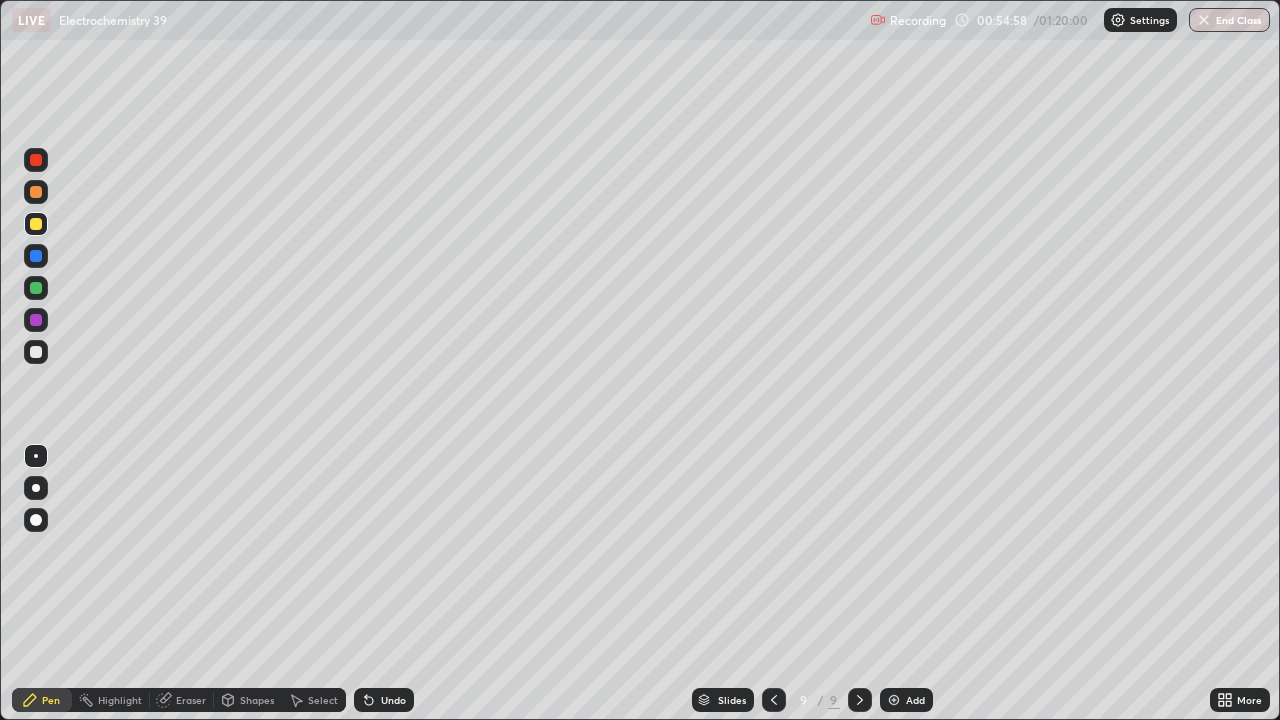 click at bounding box center [36, 352] 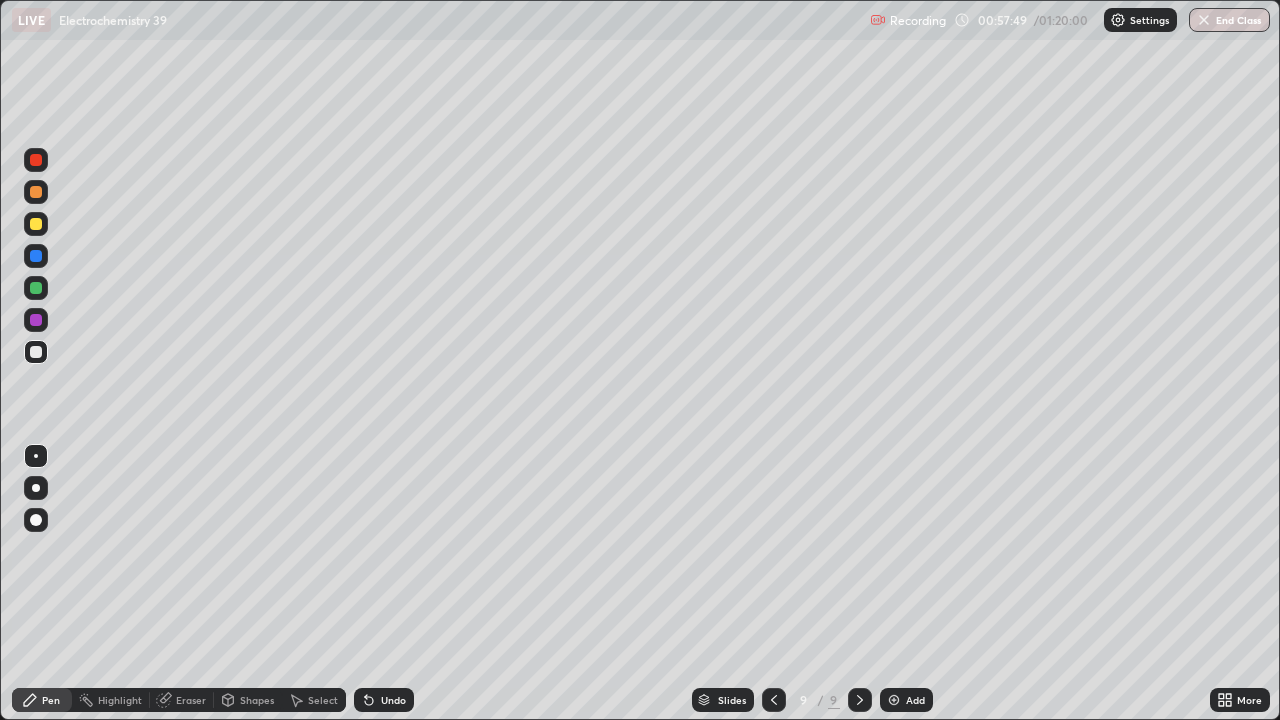 click 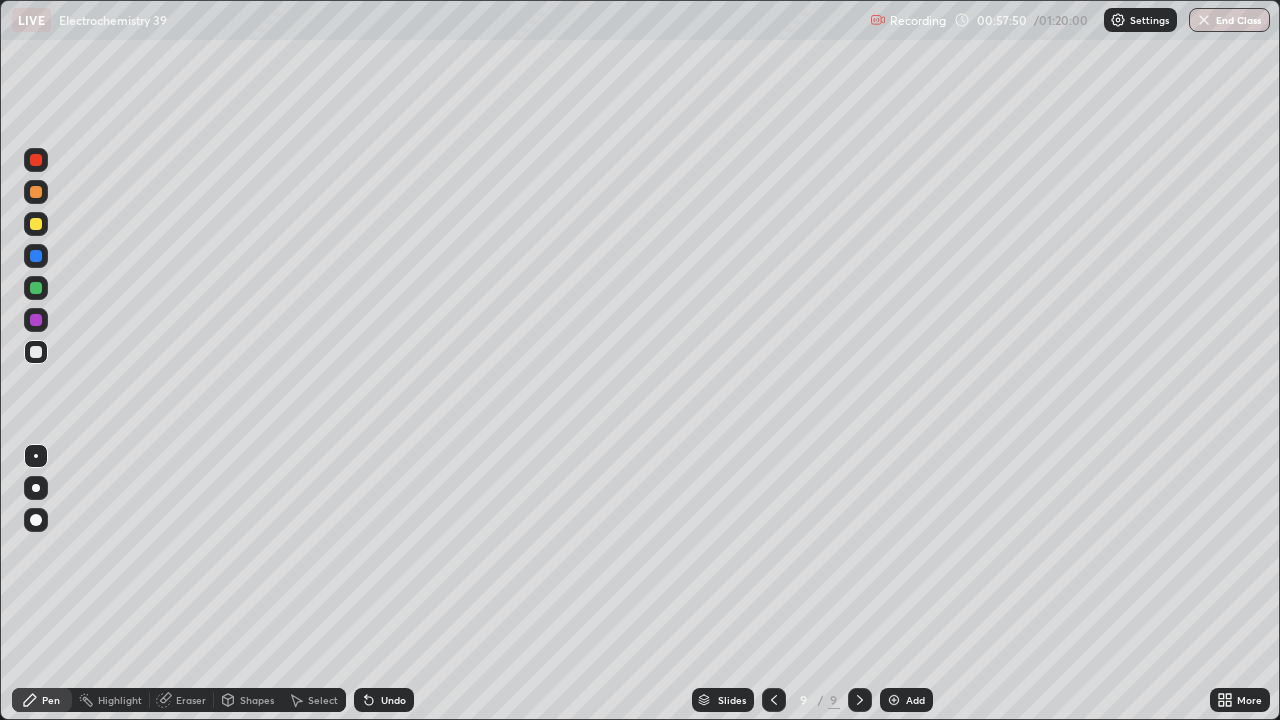 click on "Add" at bounding box center (915, 700) 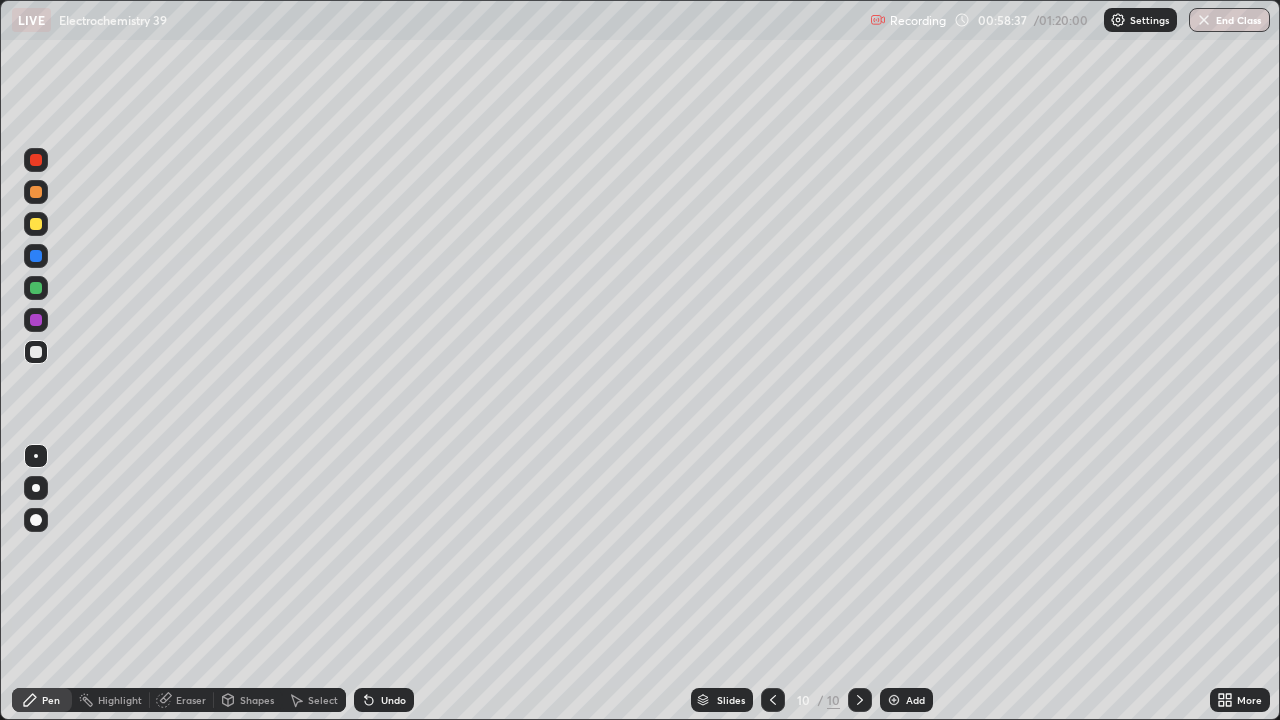 click on "Undo" at bounding box center (393, 700) 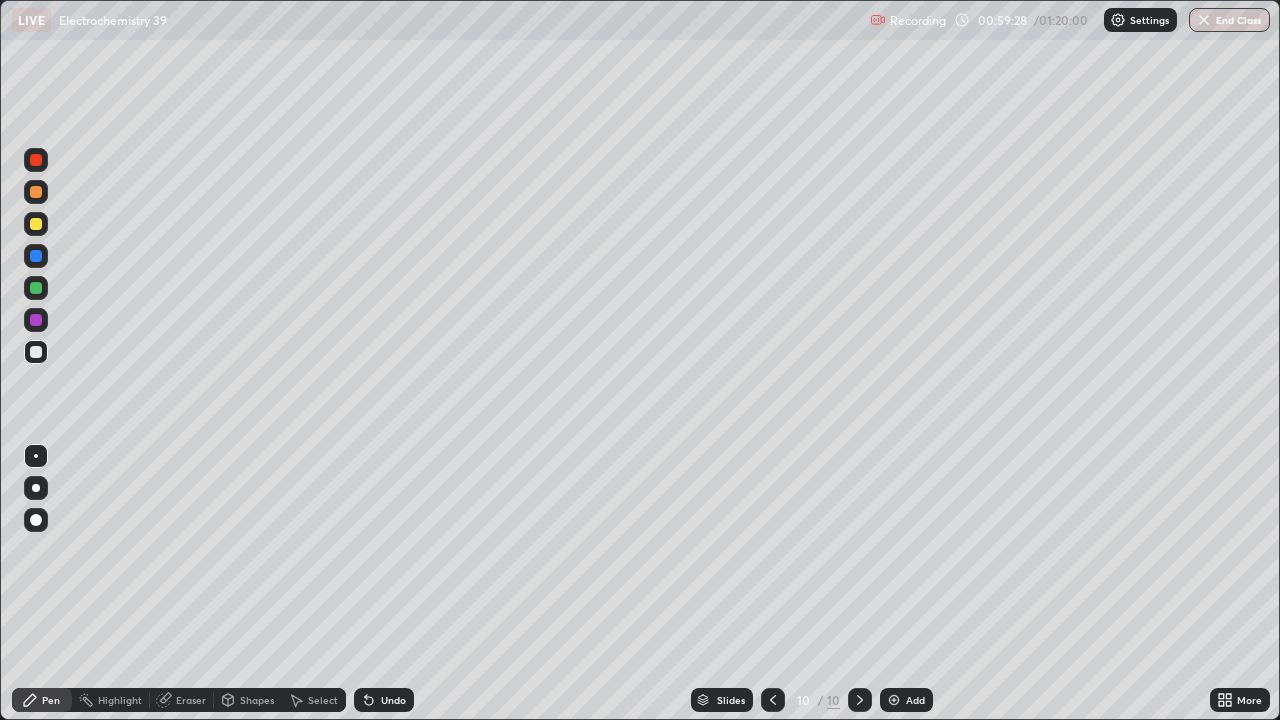 click at bounding box center (36, 224) 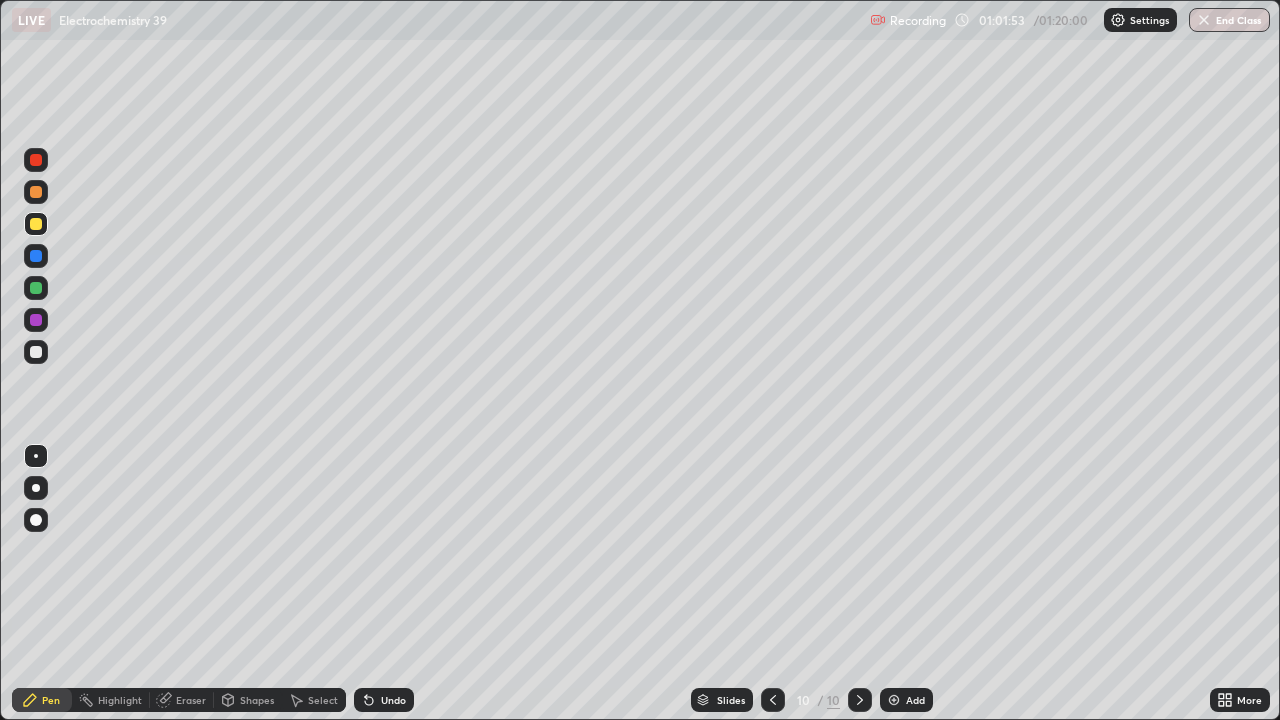 click 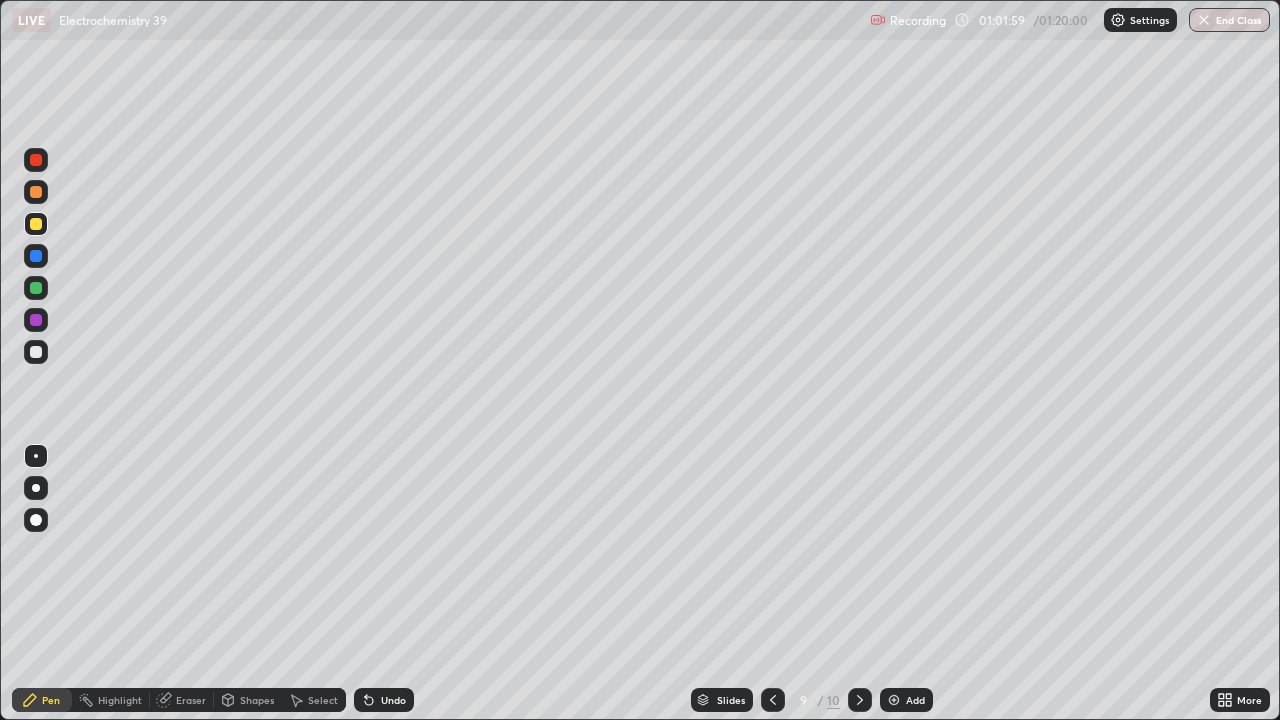 click on "Undo" at bounding box center [393, 700] 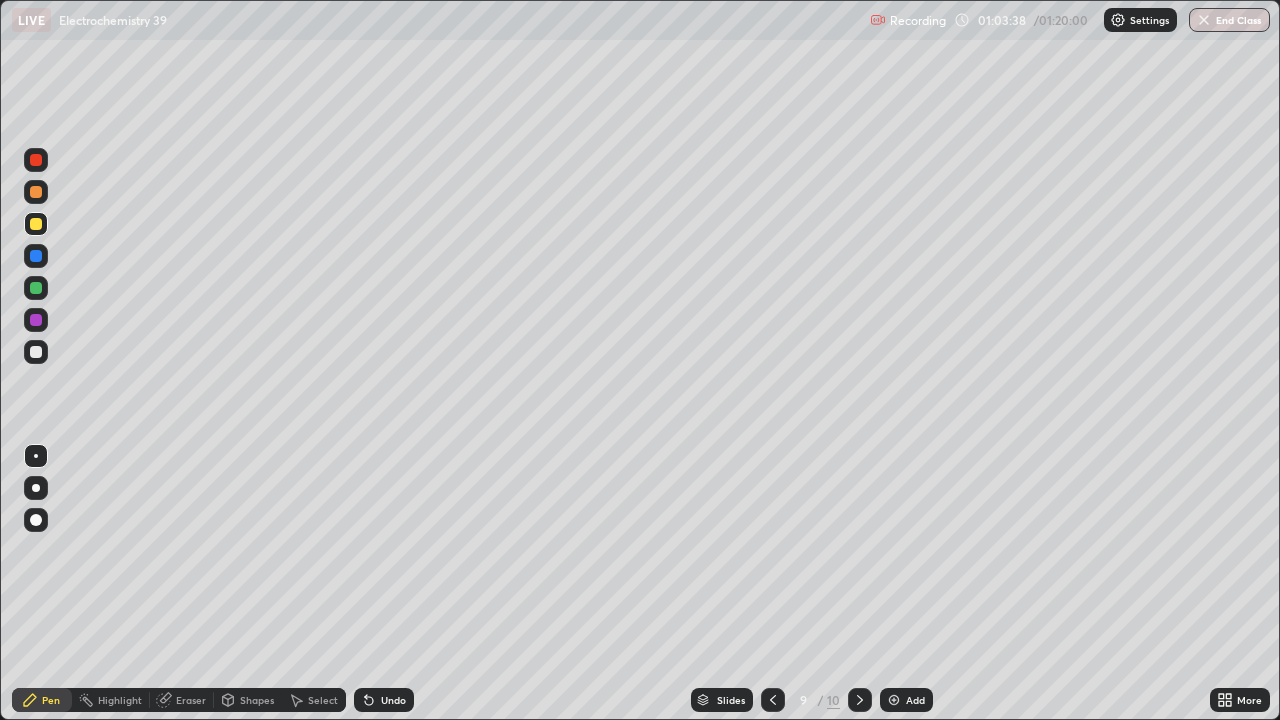 click at bounding box center (36, 352) 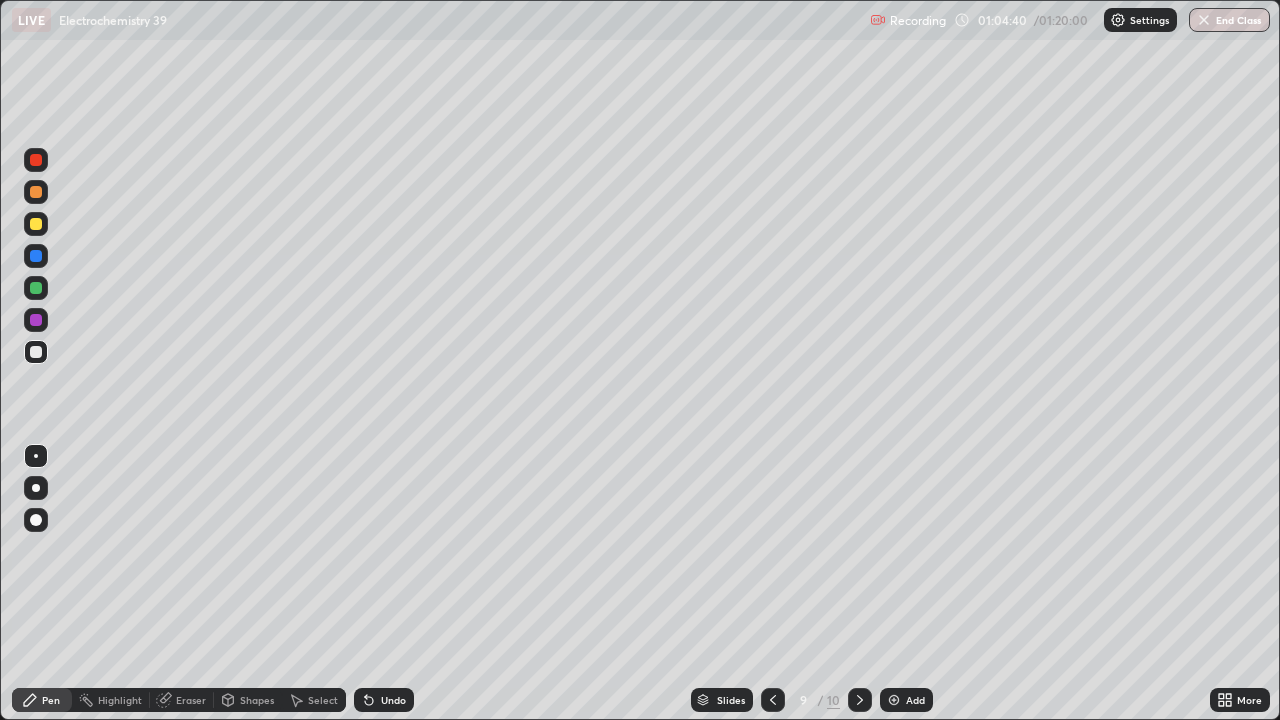 click 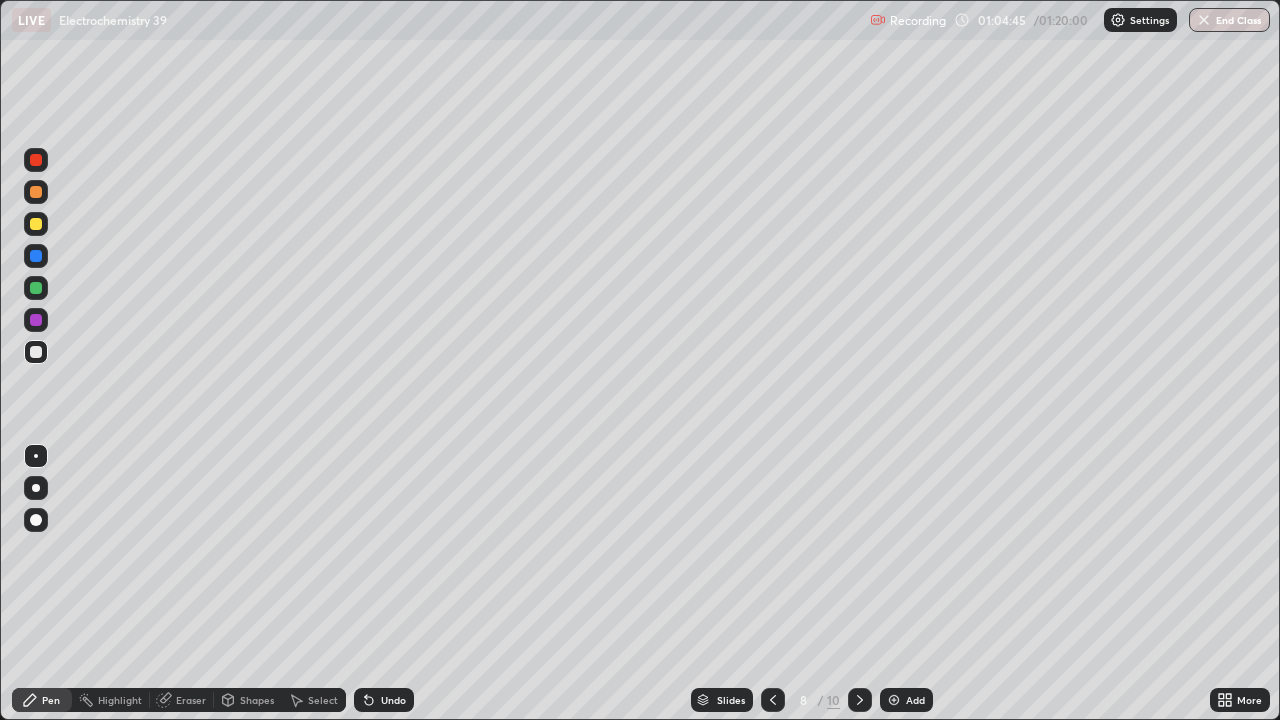 click 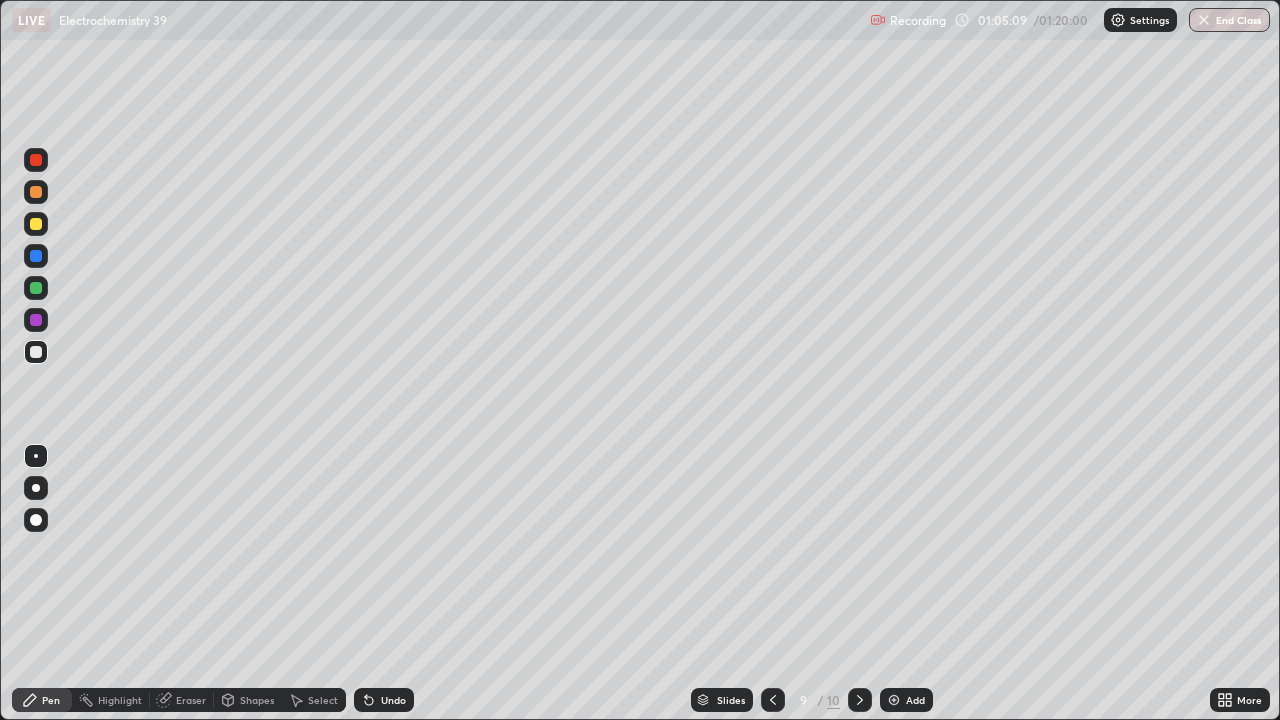 click on "Undo" at bounding box center [393, 700] 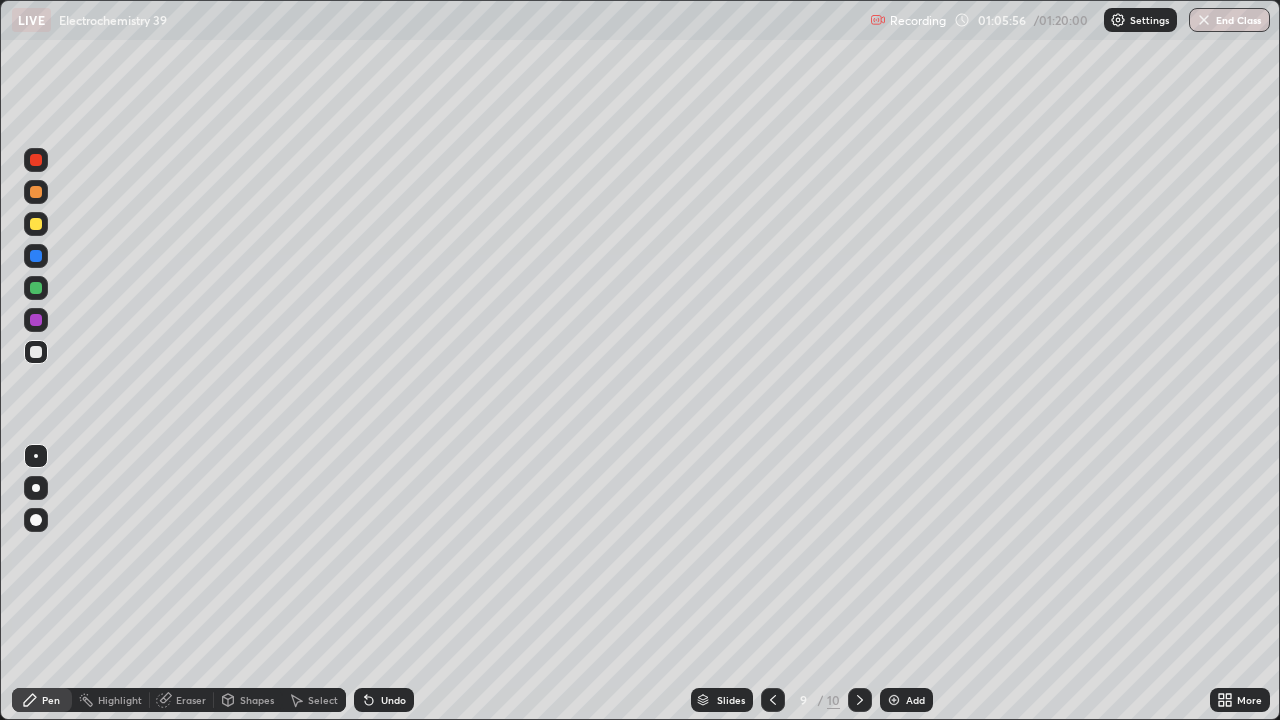 click on "Eraser" at bounding box center [191, 700] 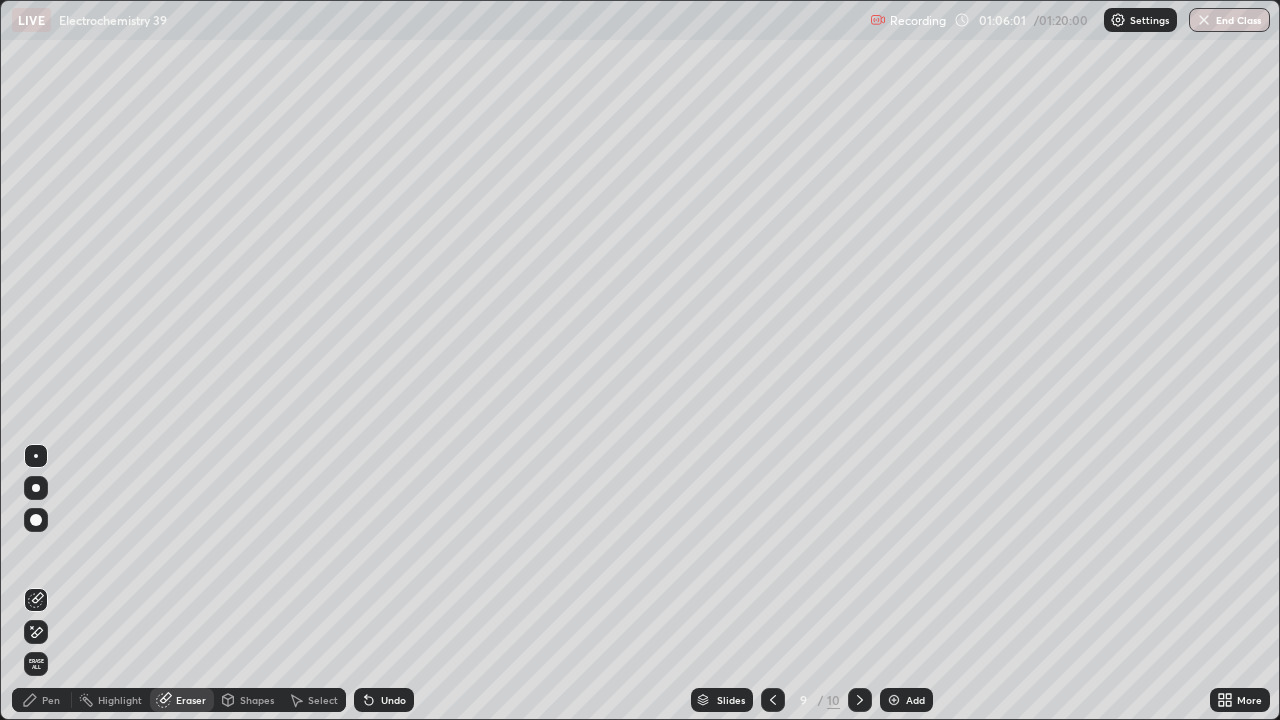click on "Pen" at bounding box center (51, 700) 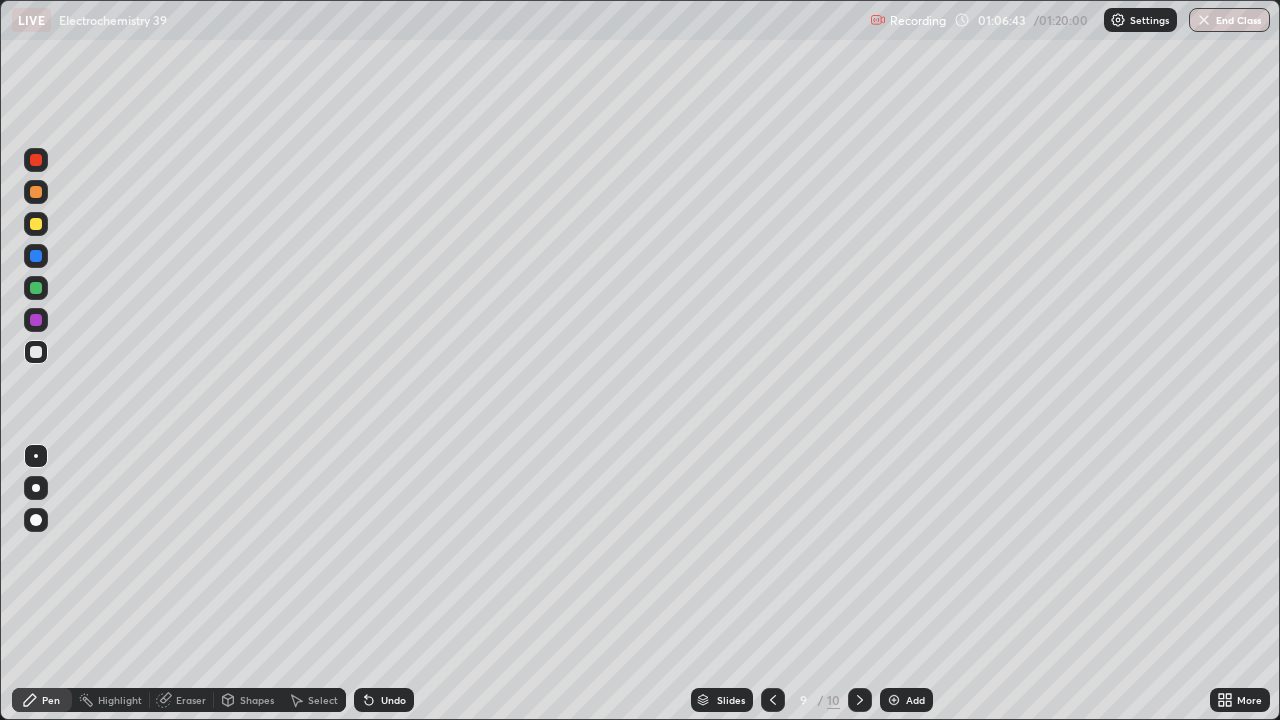 click on "Eraser" at bounding box center (191, 700) 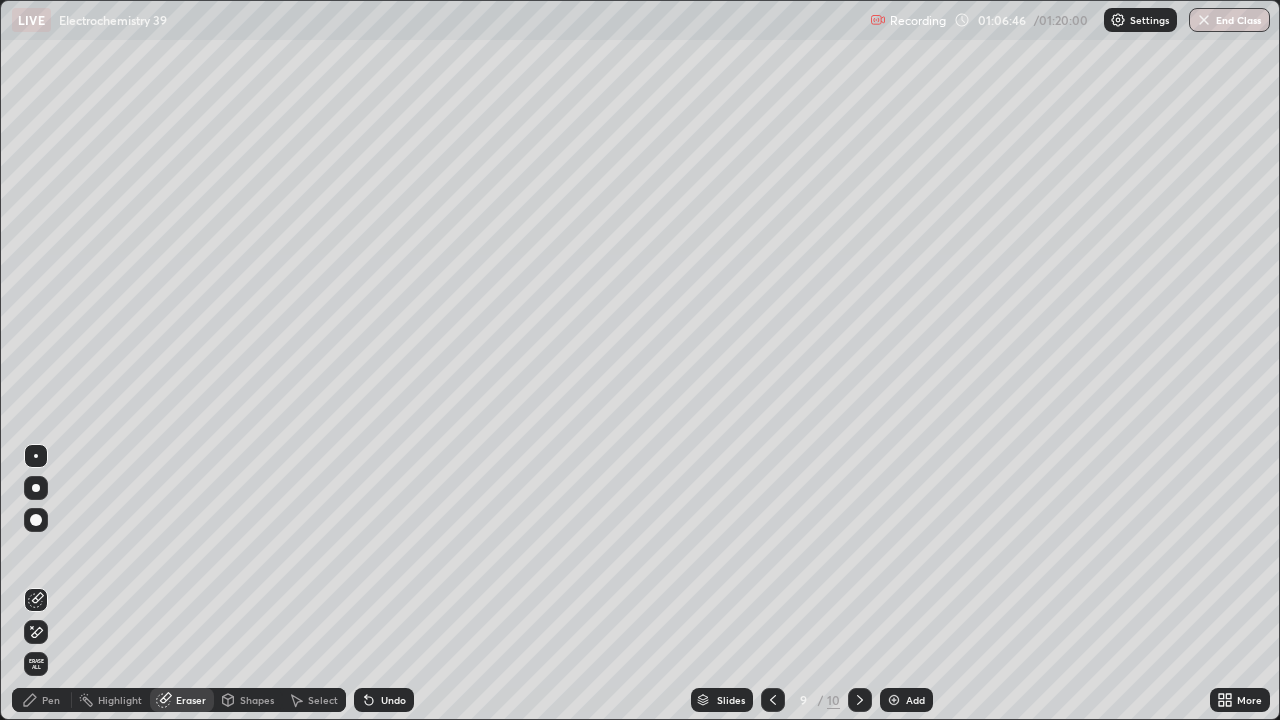 click on "Pen" at bounding box center [51, 700] 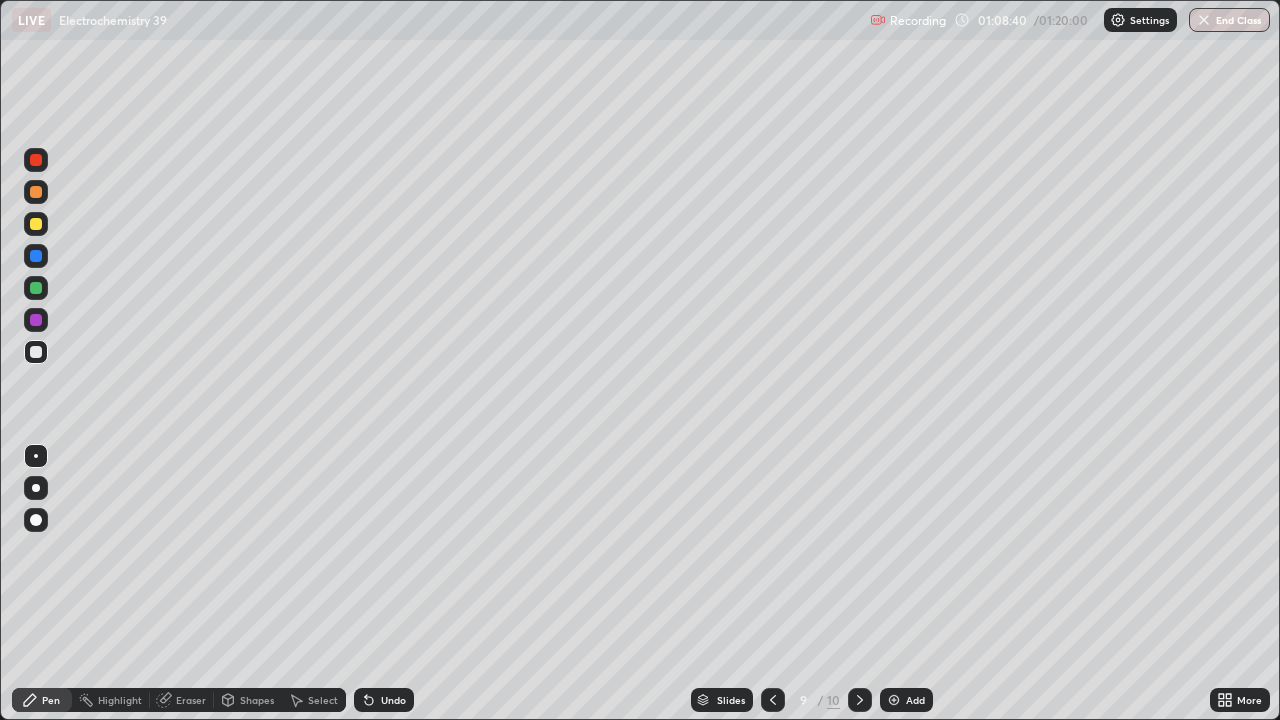click at bounding box center (36, 256) 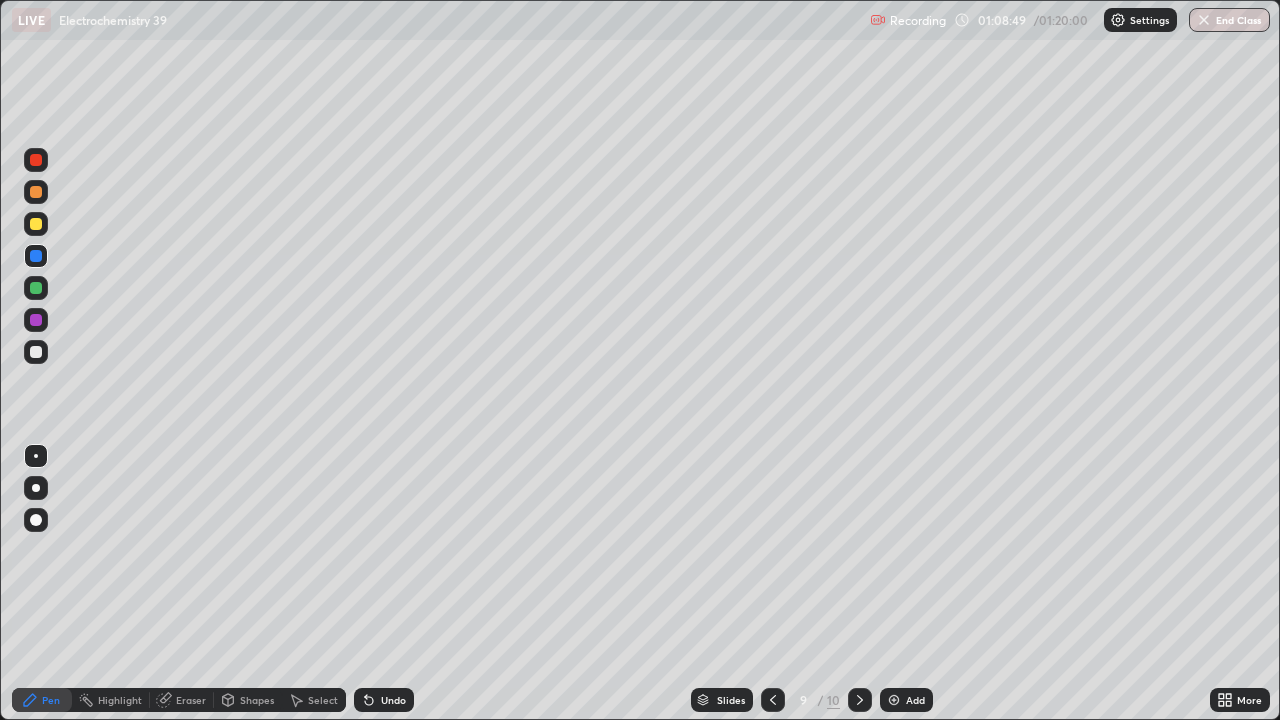 click at bounding box center (36, 352) 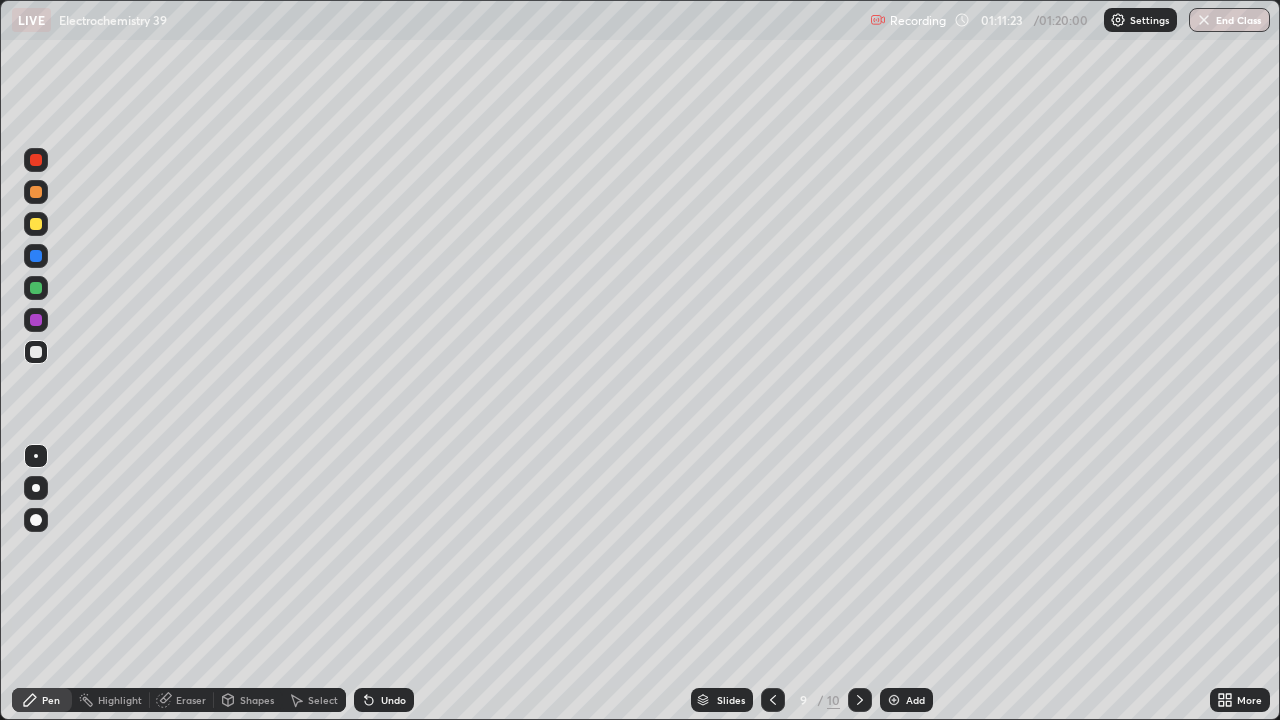 click on "End Class" at bounding box center (1229, 20) 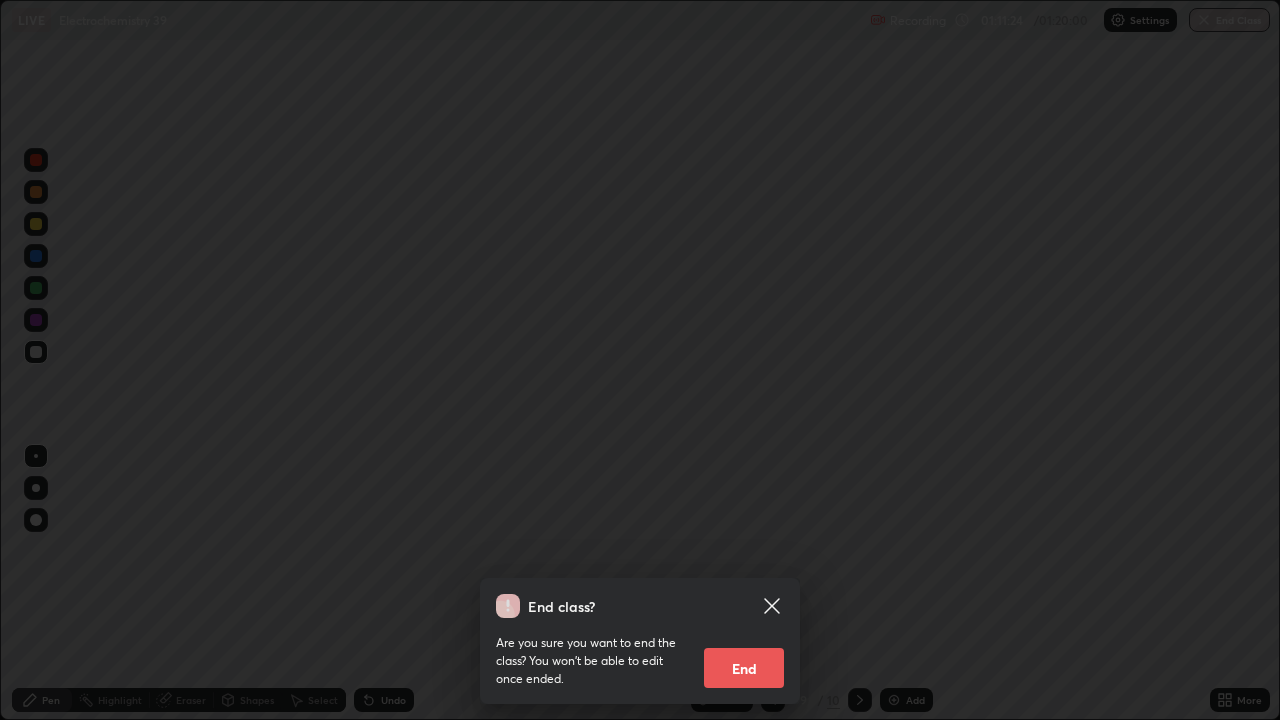 click on "End" at bounding box center (744, 668) 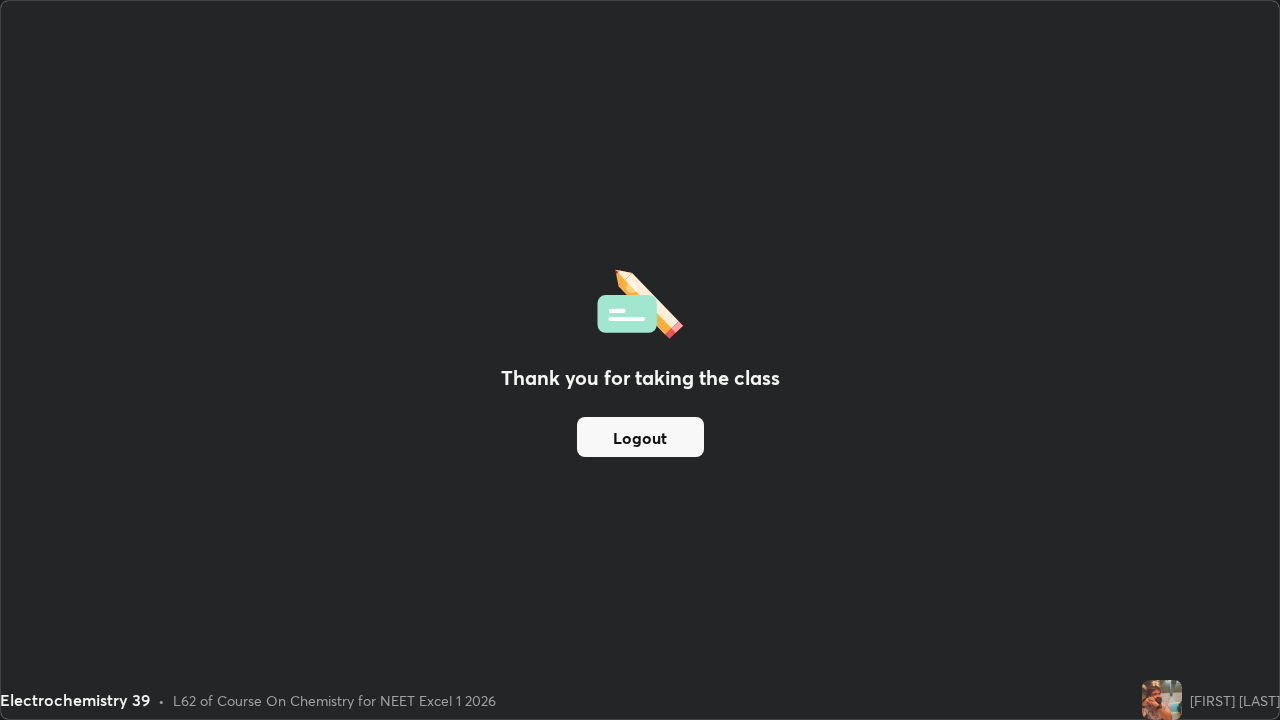 click on "Logout" at bounding box center [640, 437] 